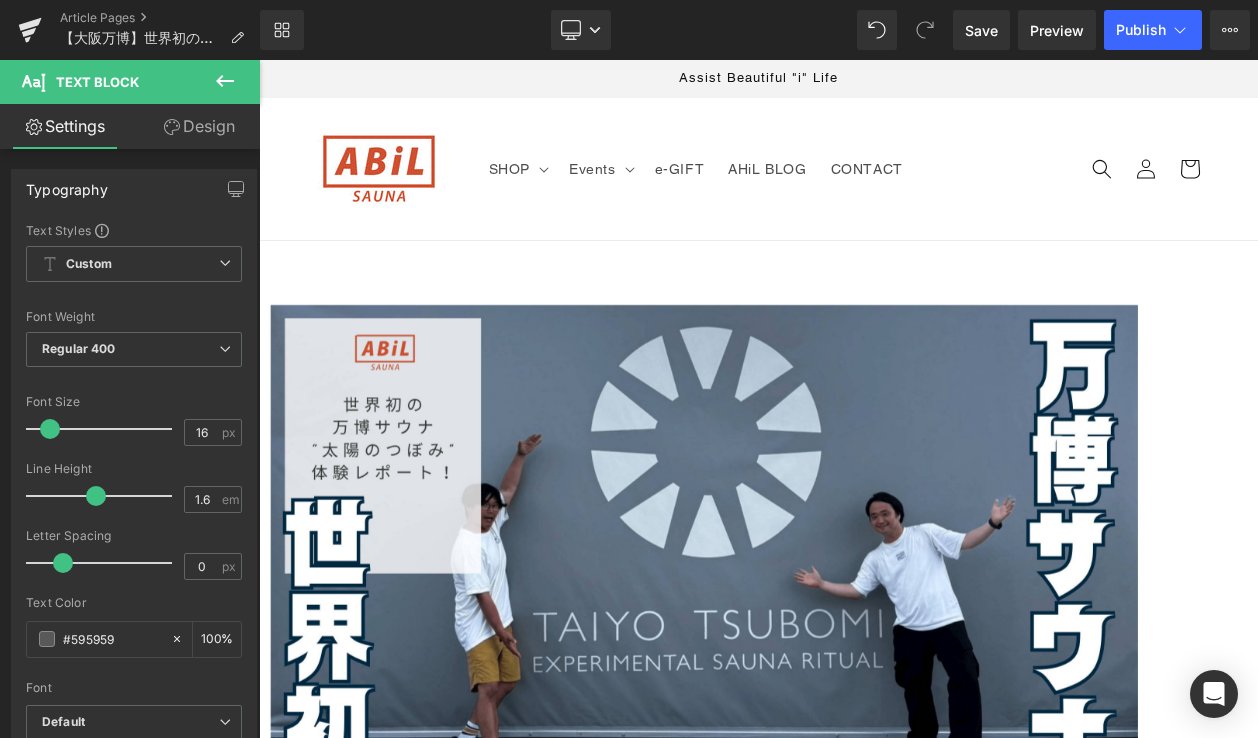 scroll, scrollTop: 5945, scrollLeft: 0, axis: vertical 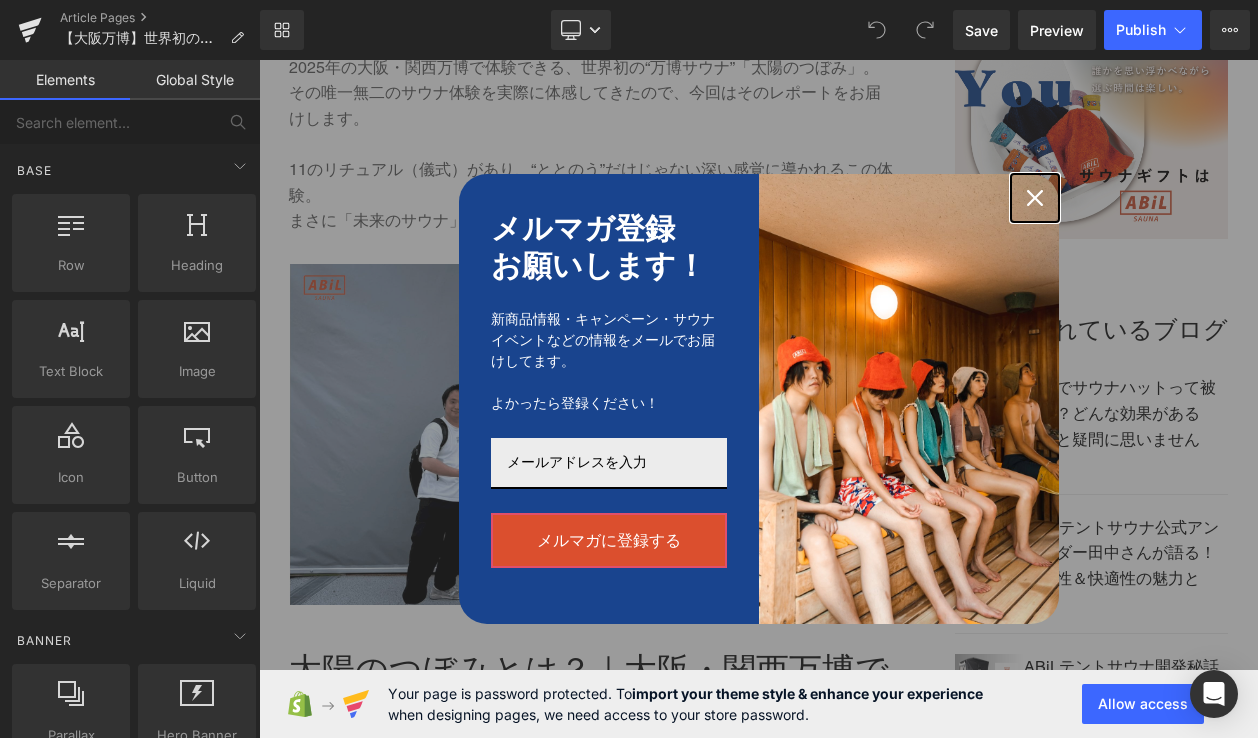 click 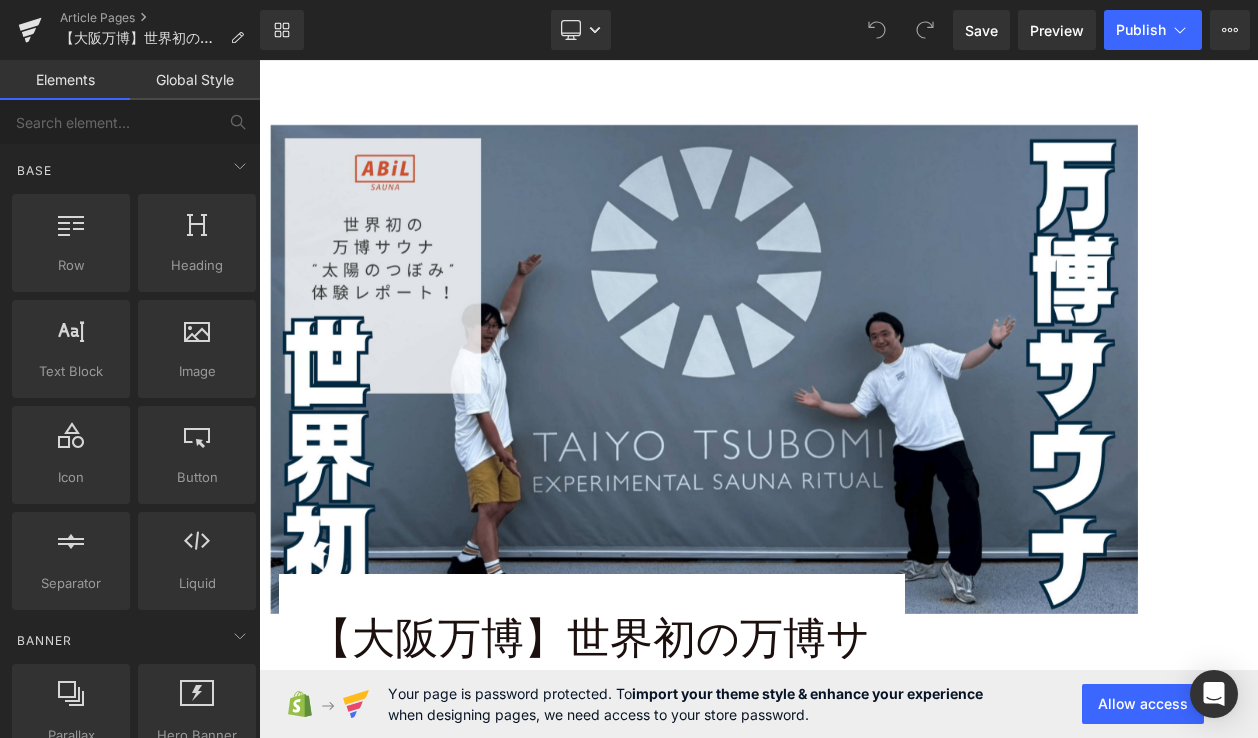 scroll, scrollTop: 186, scrollLeft: 0, axis: vertical 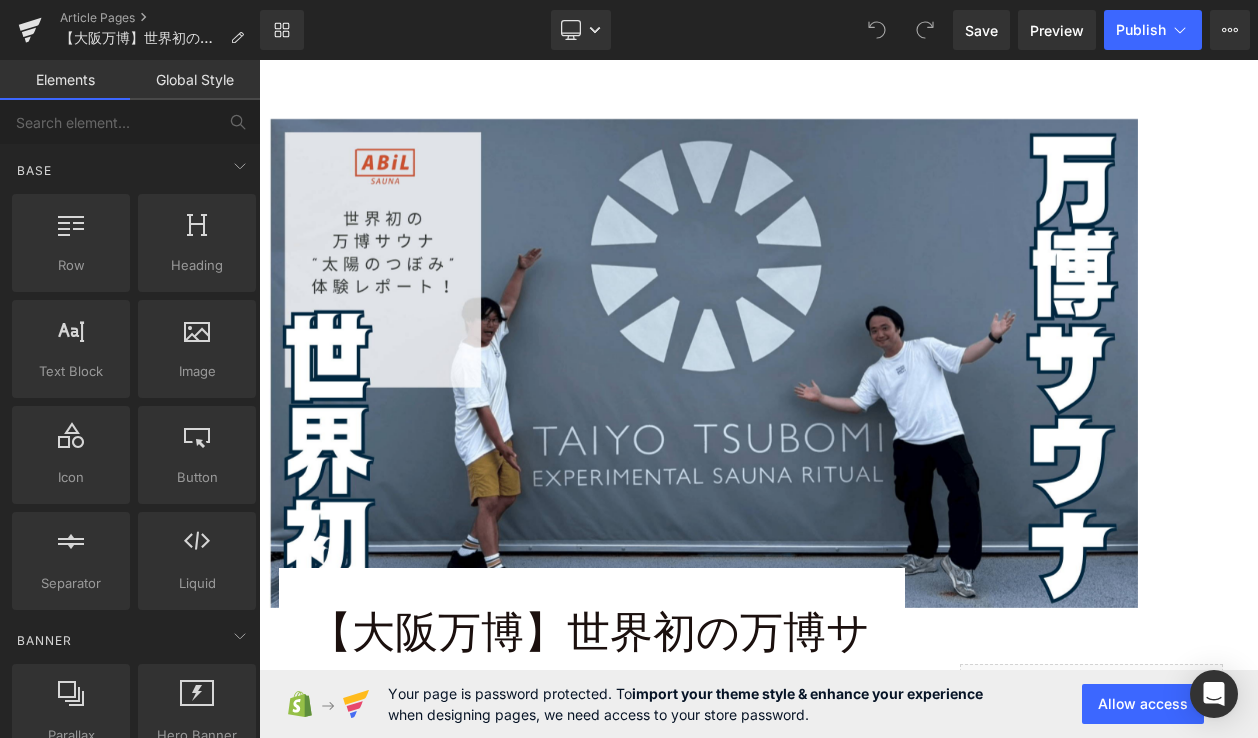 click at bounding box center [703, 363] 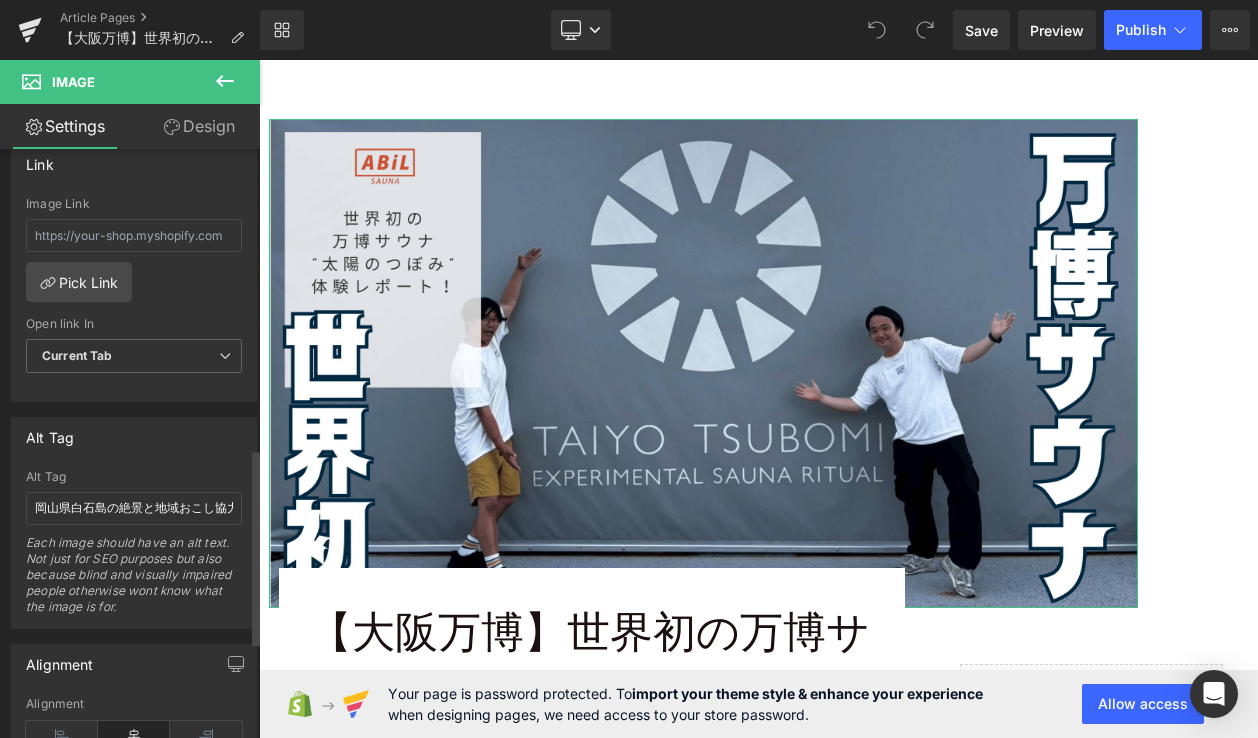 scroll, scrollTop: 898, scrollLeft: 0, axis: vertical 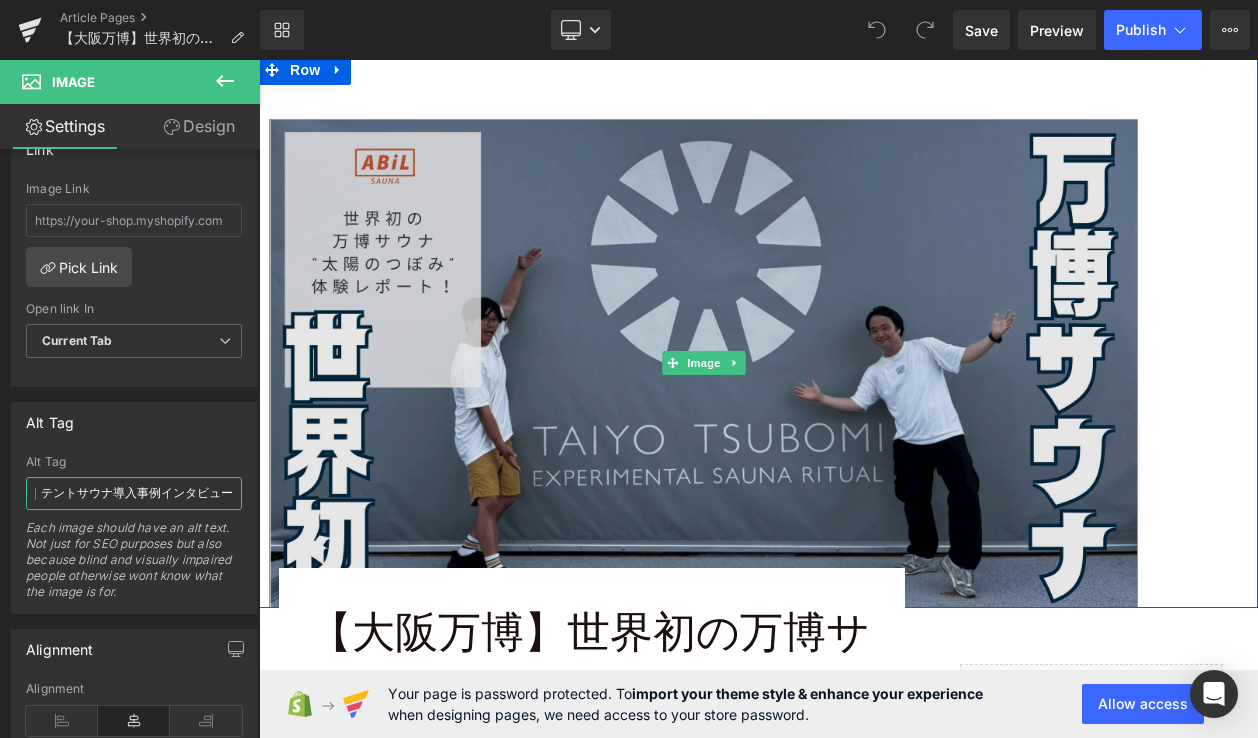 drag, startPoint x: 293, startPoint y: 552, endPoint x: 285, endPoint y: 495, distance: 57.558666 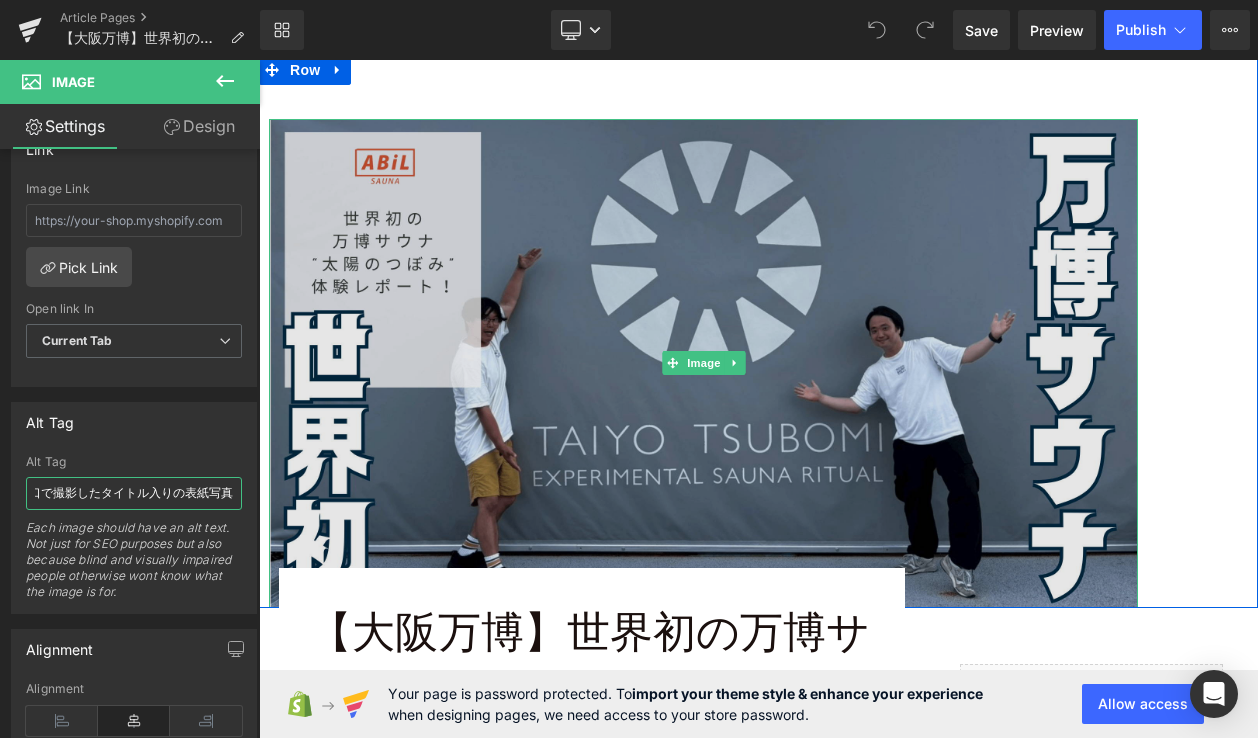scroll, scrollTop: 0, scrollLeft: 229, axis: horizontal 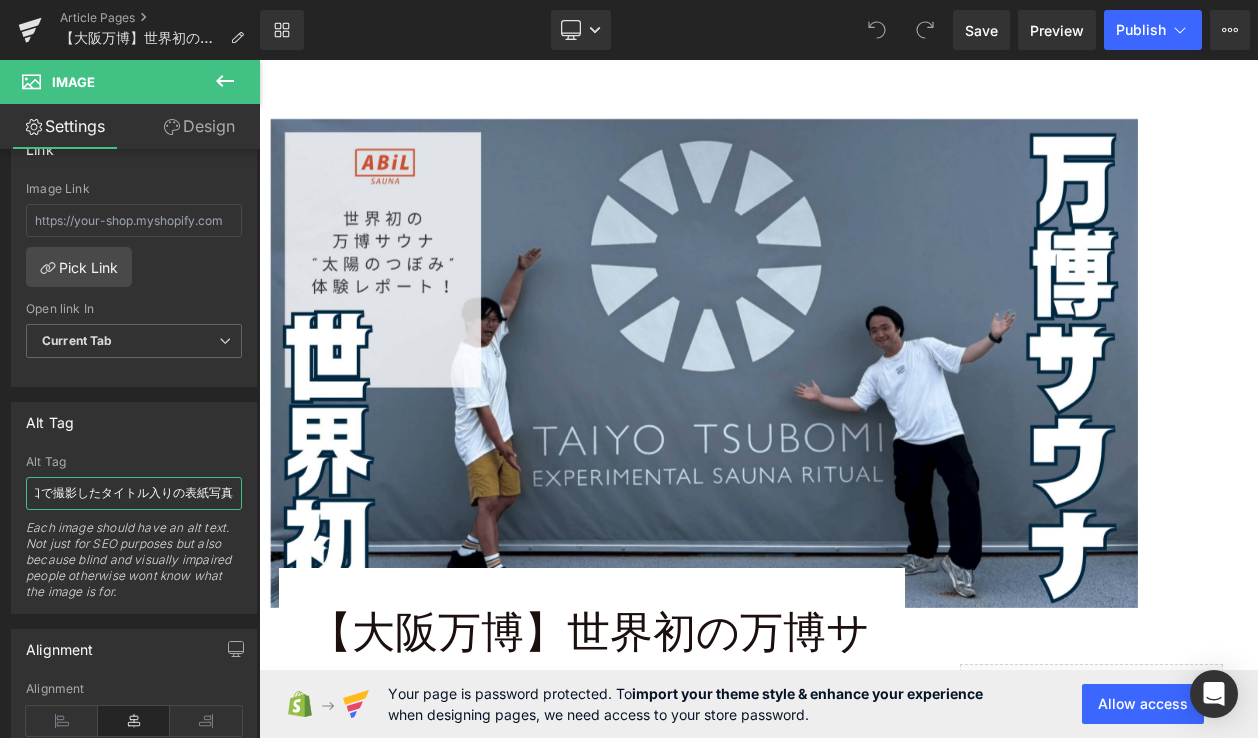 type on "大阪万博『太陽のつぼみ』サウナの入り口で撮影したタイトル入りの表紙写真" 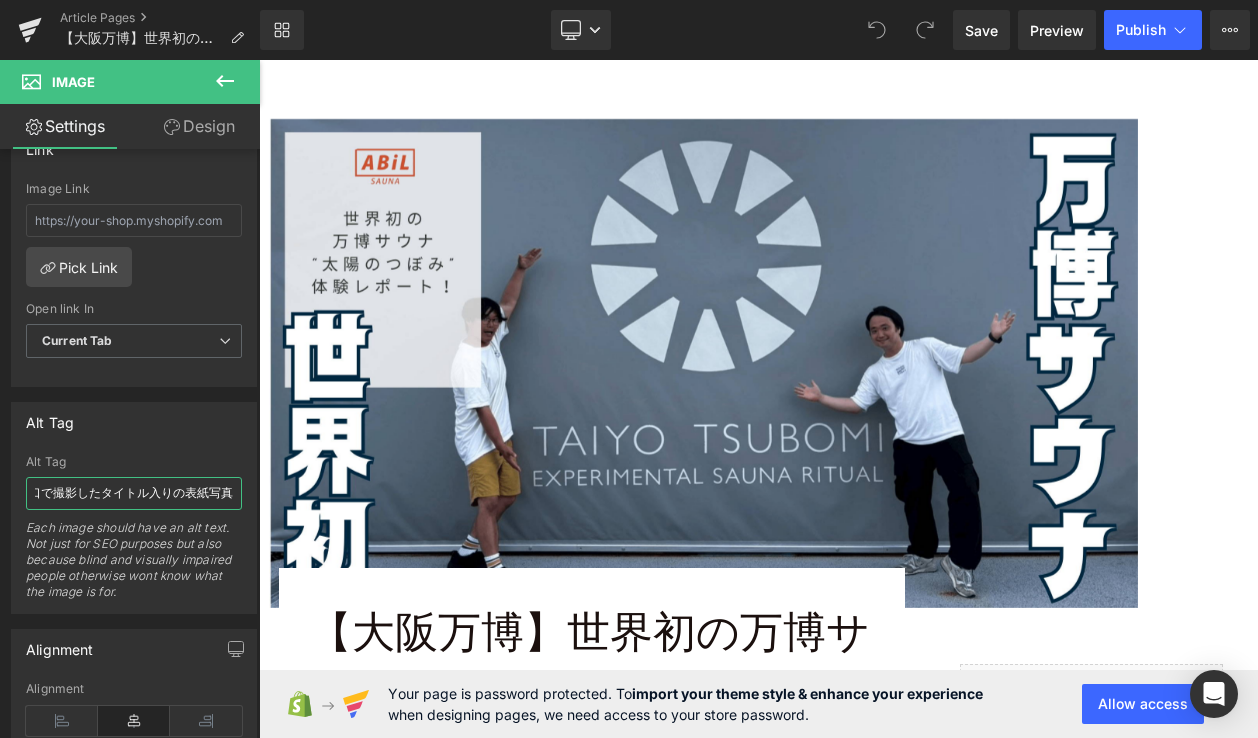 scroll, scrollTop: 0, scrollLeft: 0, axis: both 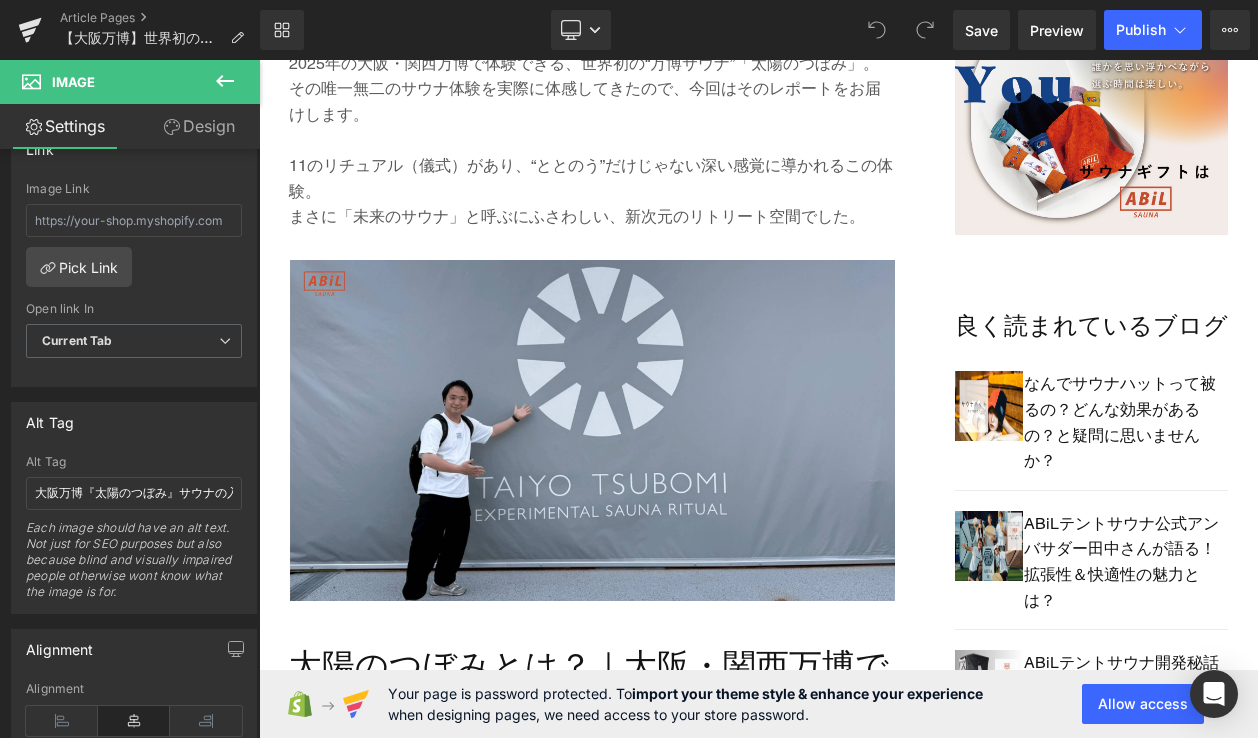 click at bounding box center [592, 430] 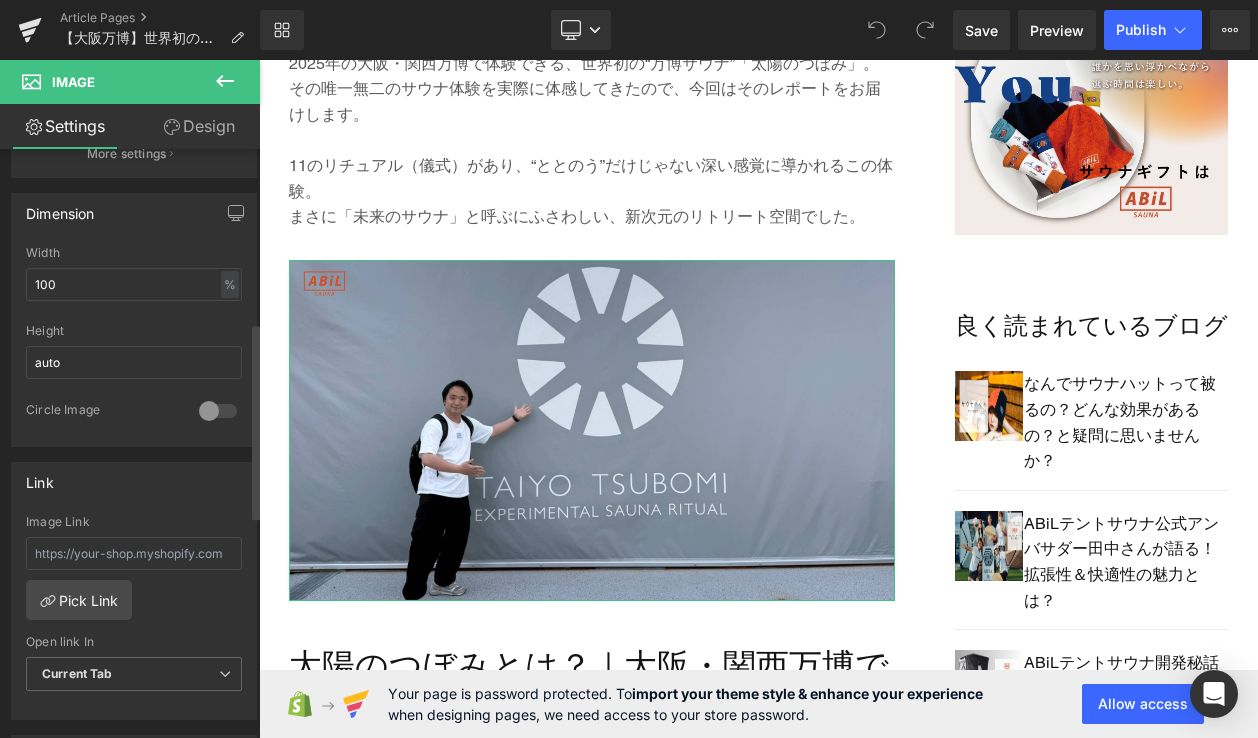 scroll, scrollTop: 1083, scrollLeft: 0, axis: vertical 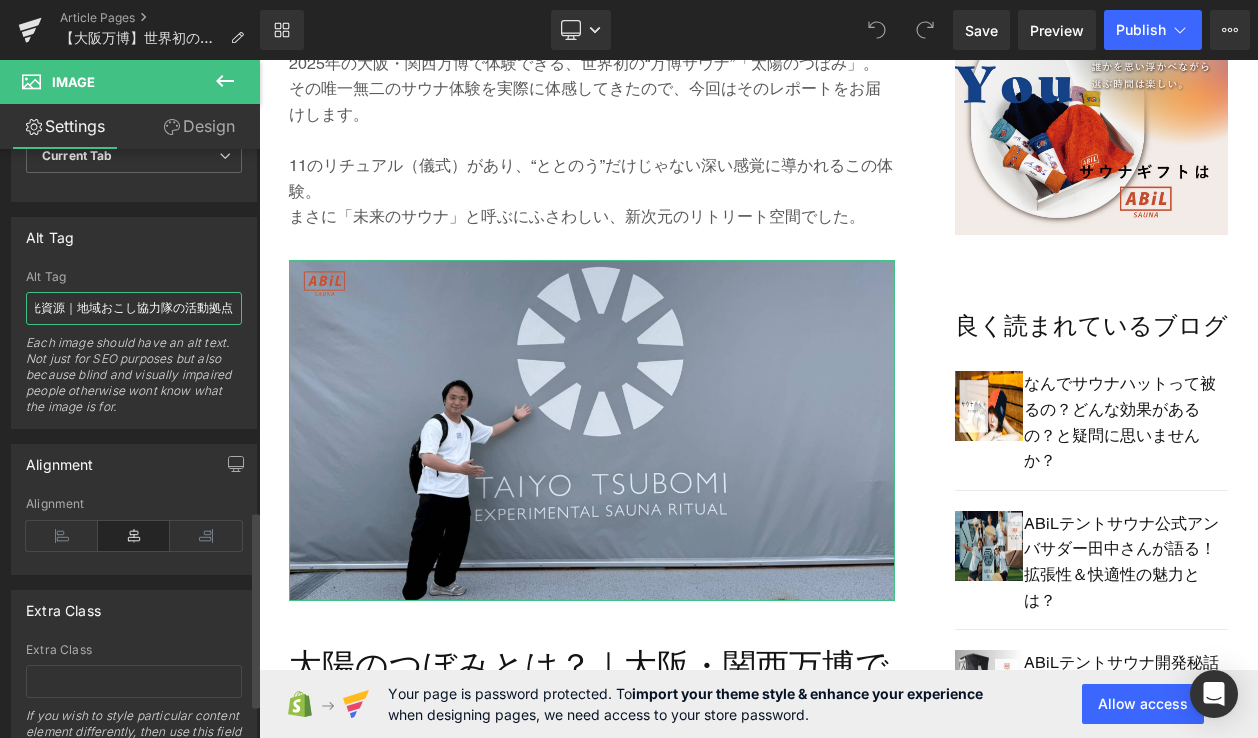 drag, startPoint x: 38, startPoint y: 310, endPoint x: 226, endPoint y: 329, distance: 188.95767 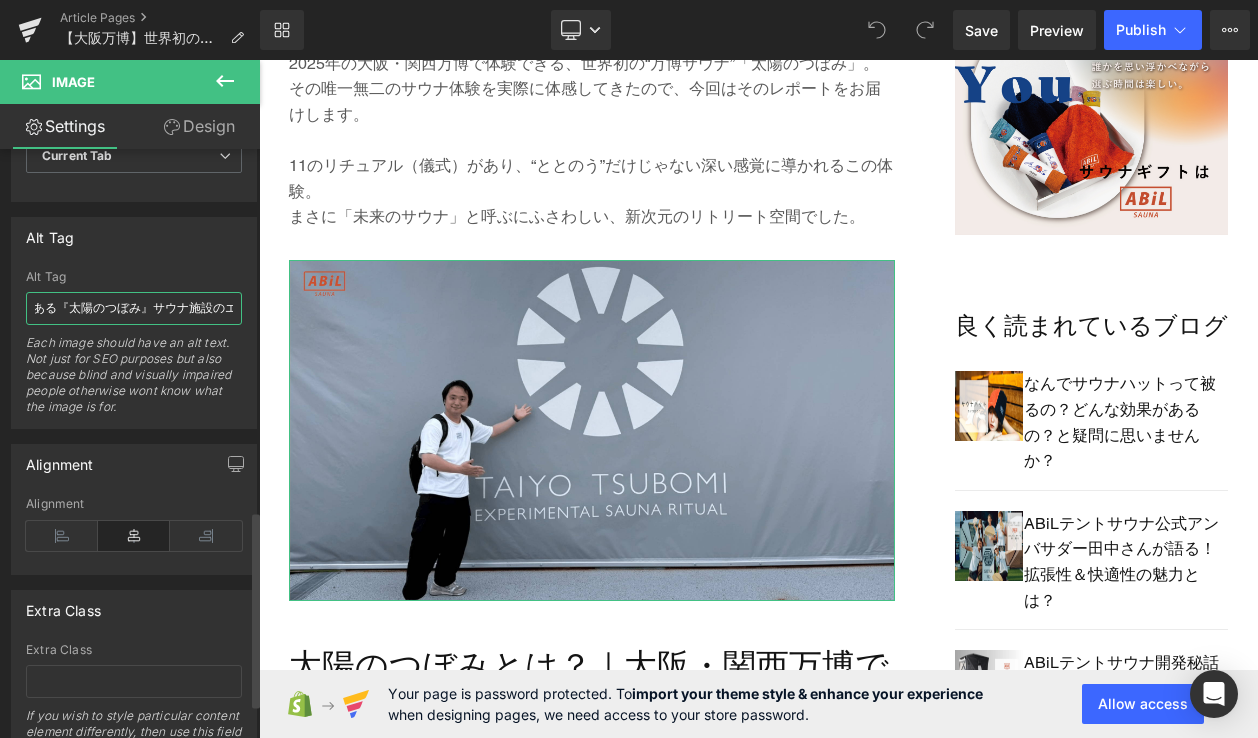 scroll, scrollTop: 0, scrollLeft: 205, axis: horizontal 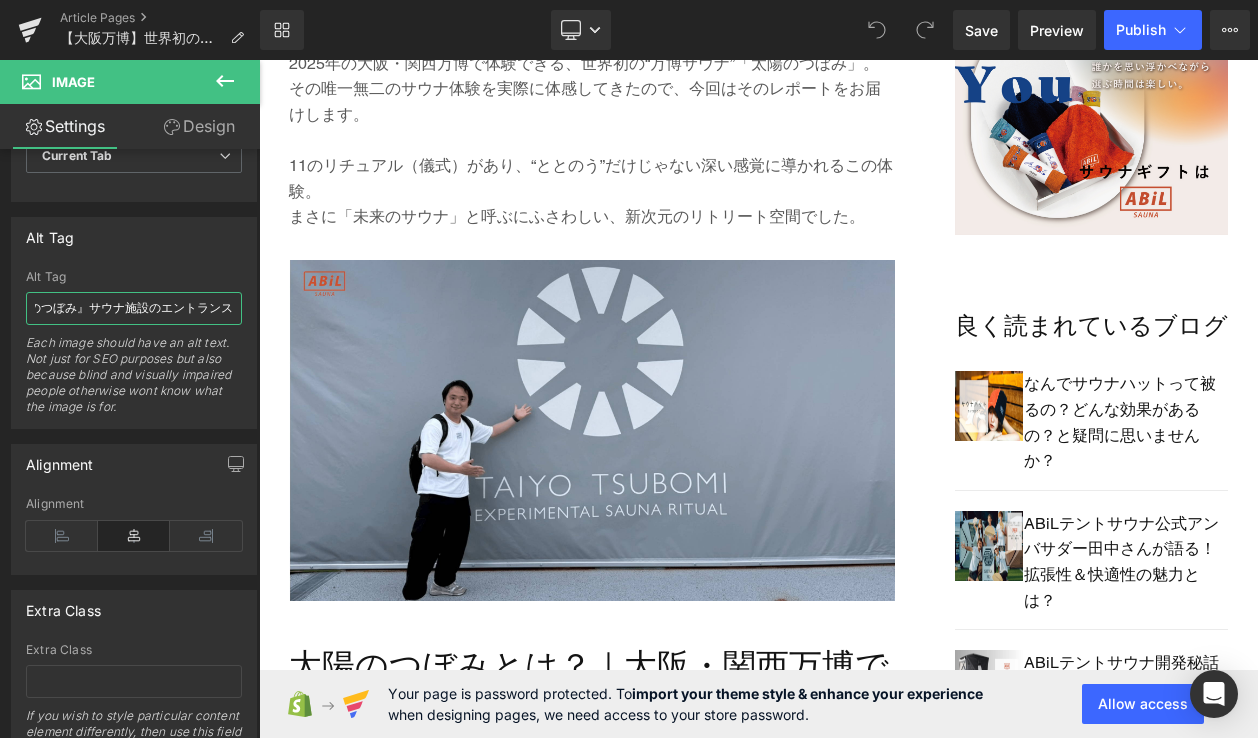type on "大阪・関西万博会場内にある『太陽のつぼみ』サウナ施設のエントランス" 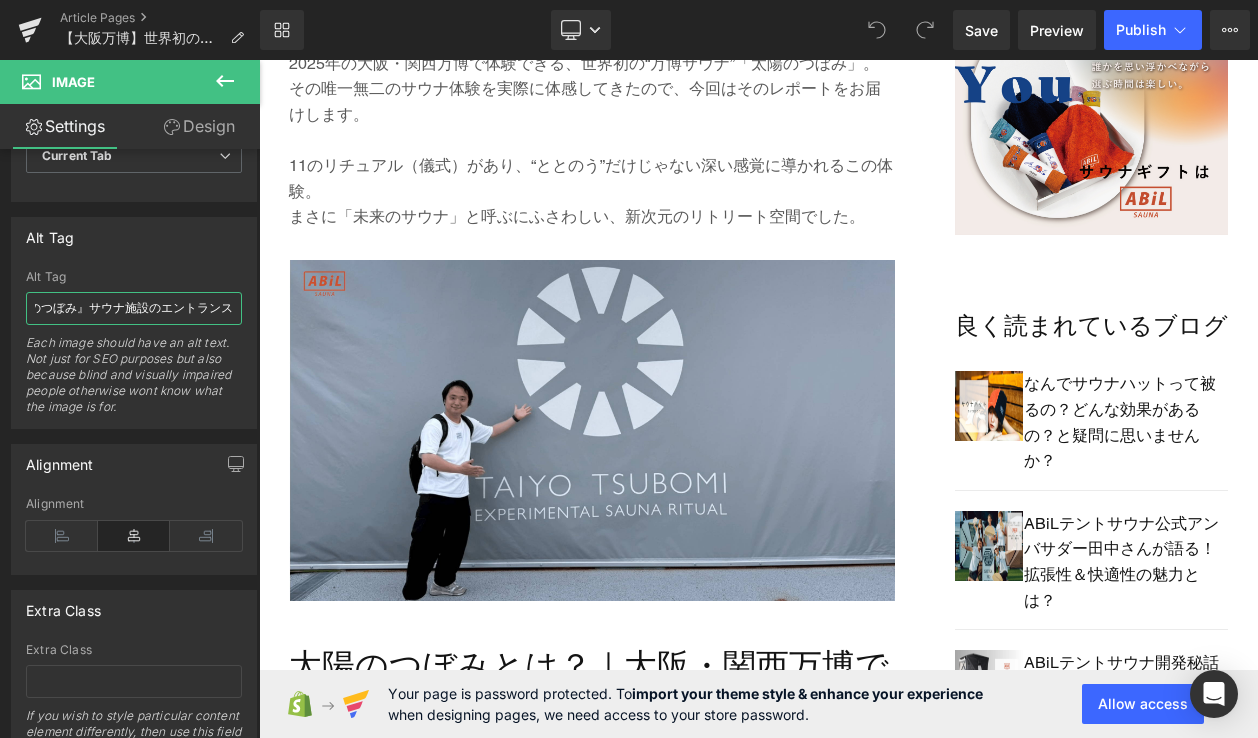 scroll, scrollTop: 0, scrollLeft: 0, axis: both 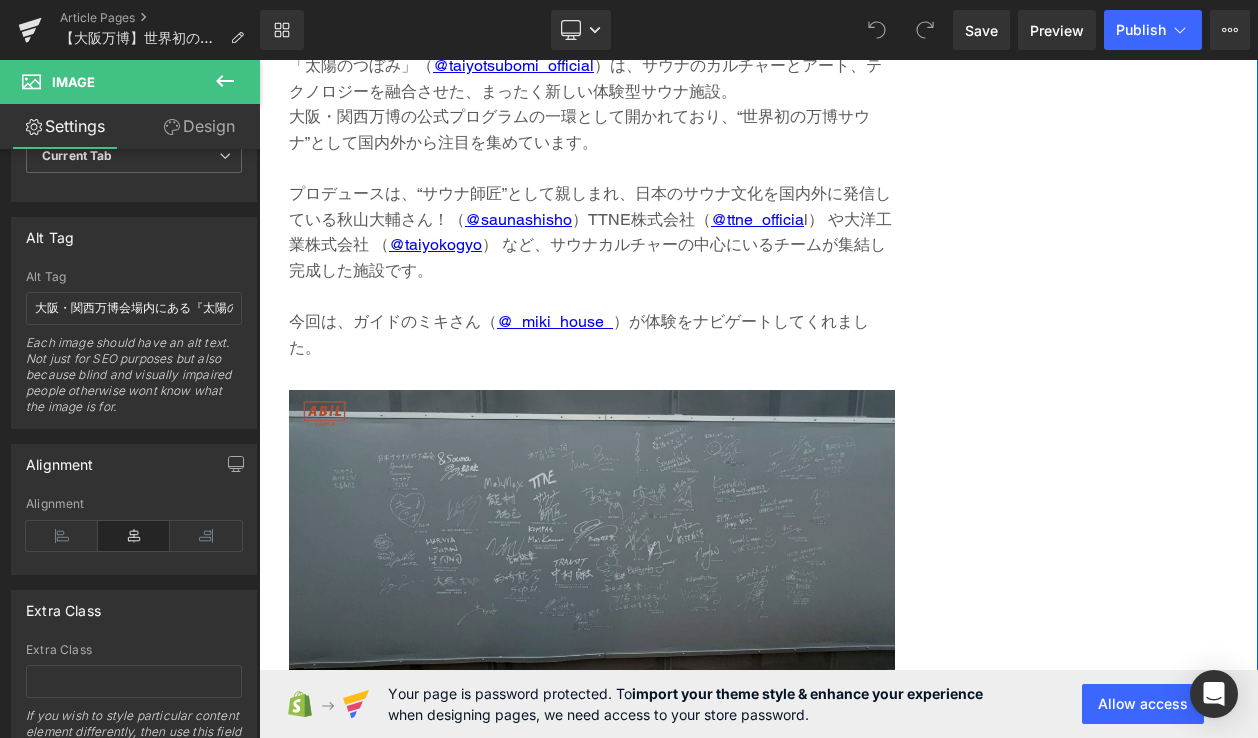click at bounding box center (592, 560) 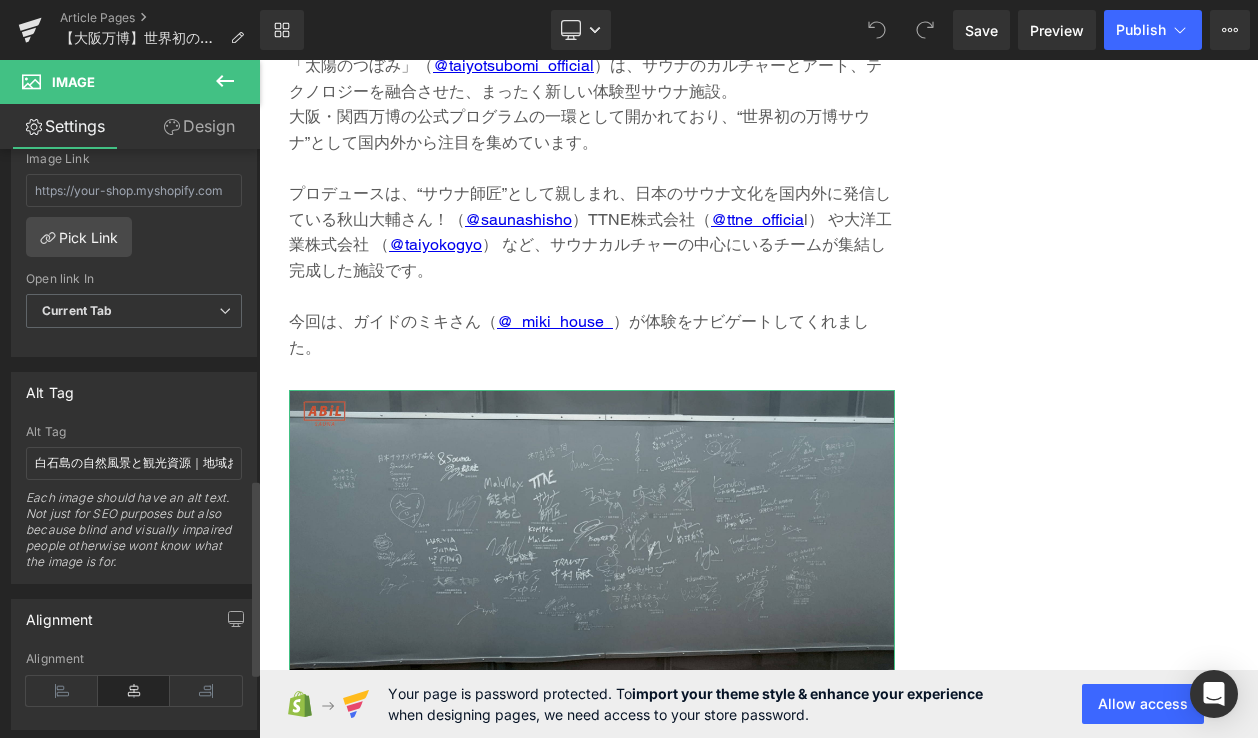 scroll, scrollTop: 1081, scrollLeft: 0, axis: vertical 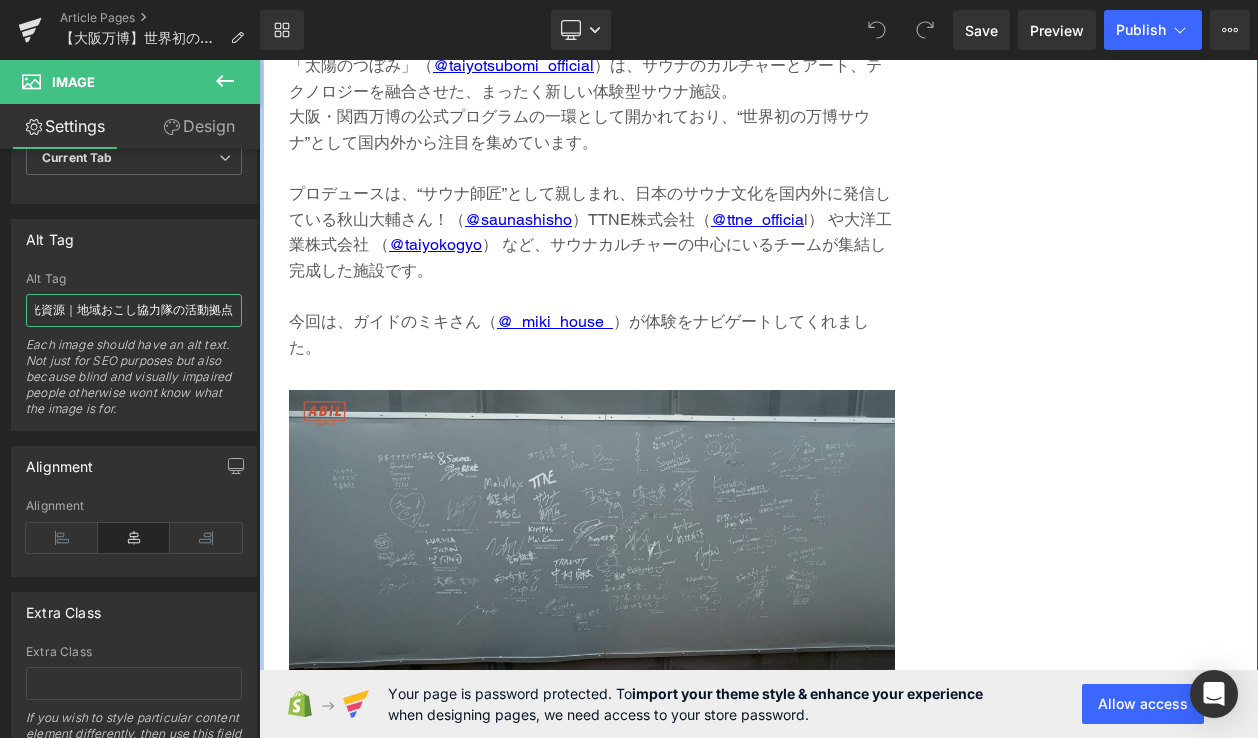 drag, startPoint x: 294, startPoint y: 365, endPoint x: 261, endPoint y: 314, distance: 60.74537 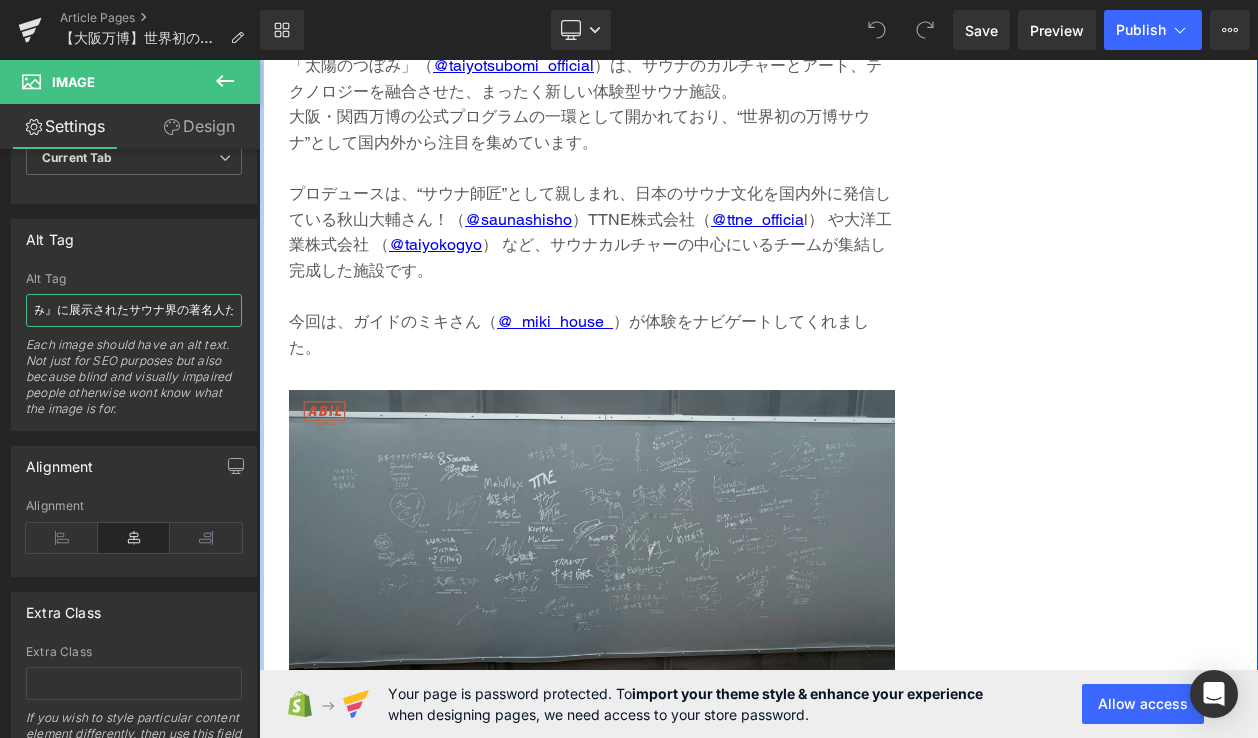 scroll, scrollTop: 0, scrollLeft: 229, axis: horizontal 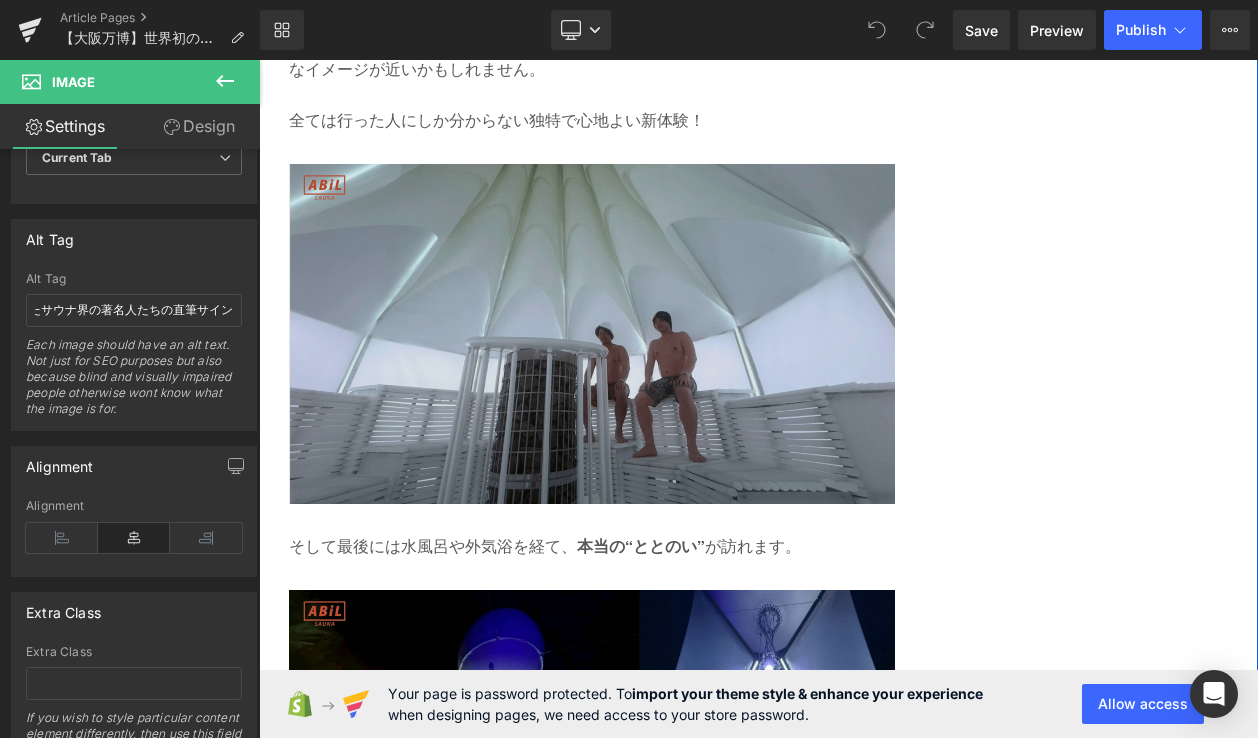 click at bounding box center (592, 349) 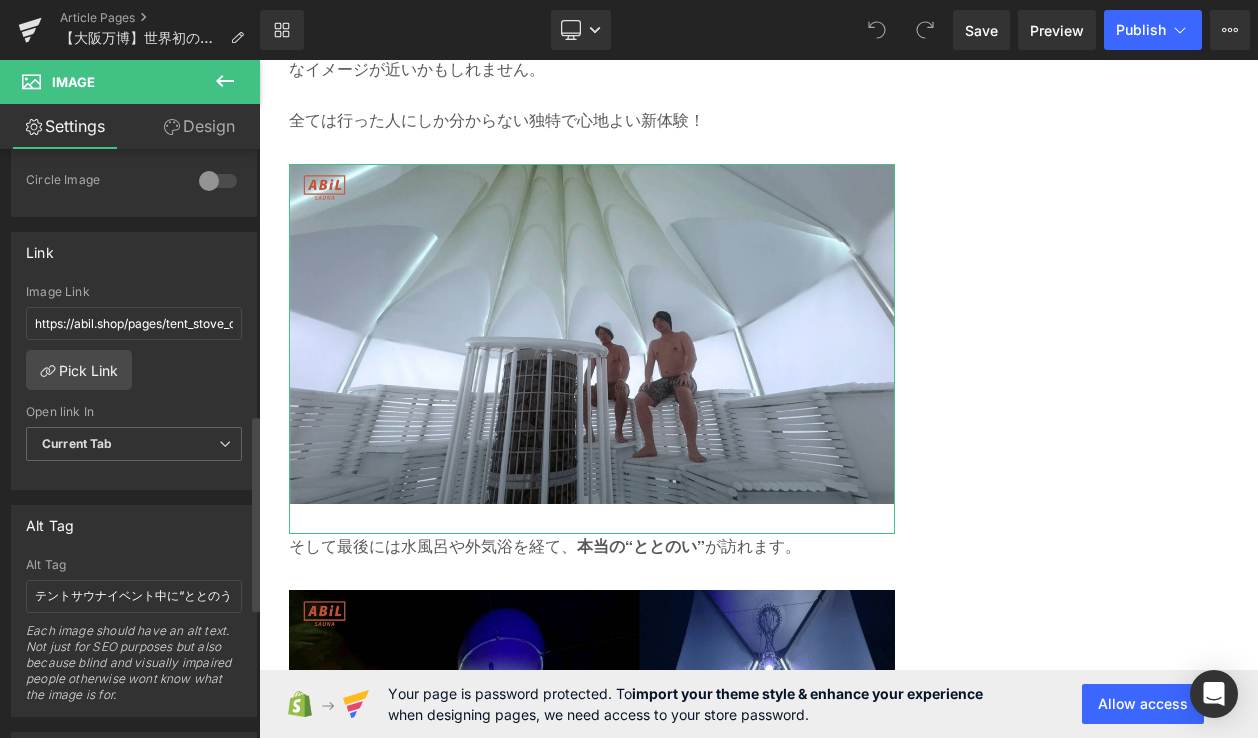 scroll, scrollTop: 800, scrollLeft: 0, axis: vertical 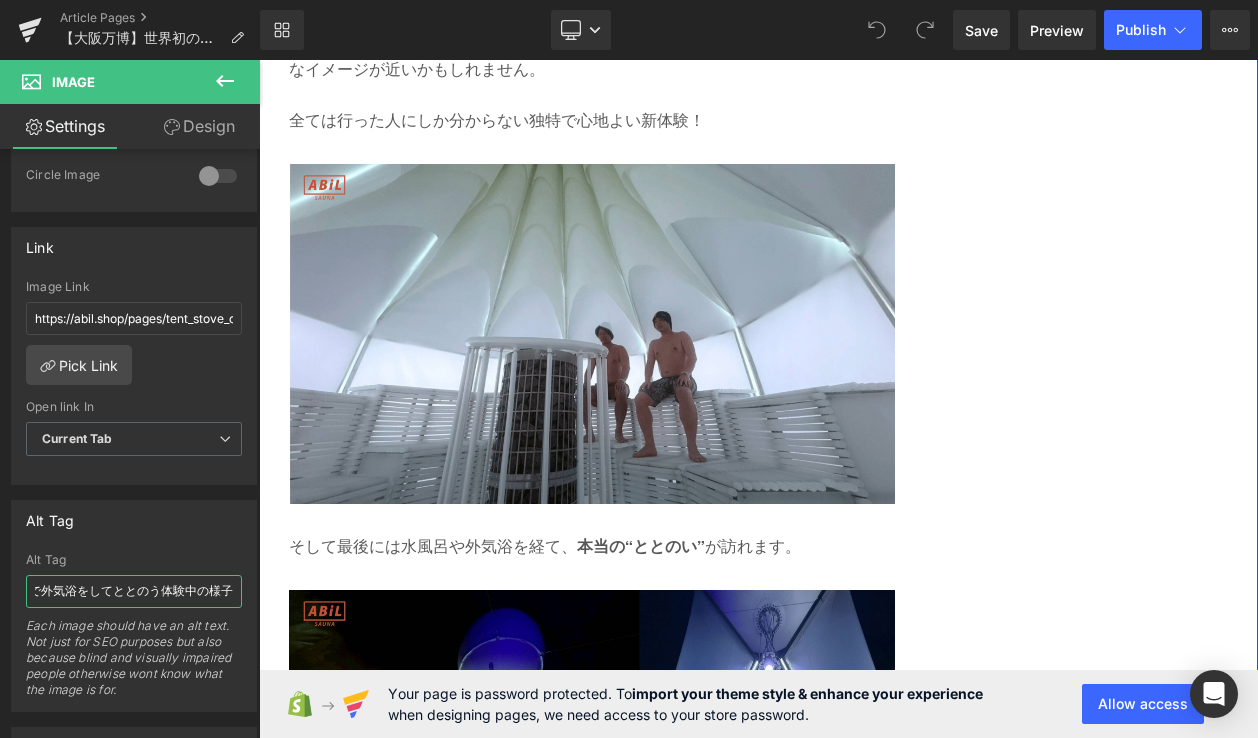 drag, startPoint x: 291, startPoint y: 644, endPoint x: 281, endPoint y: 595, distance: 50.01 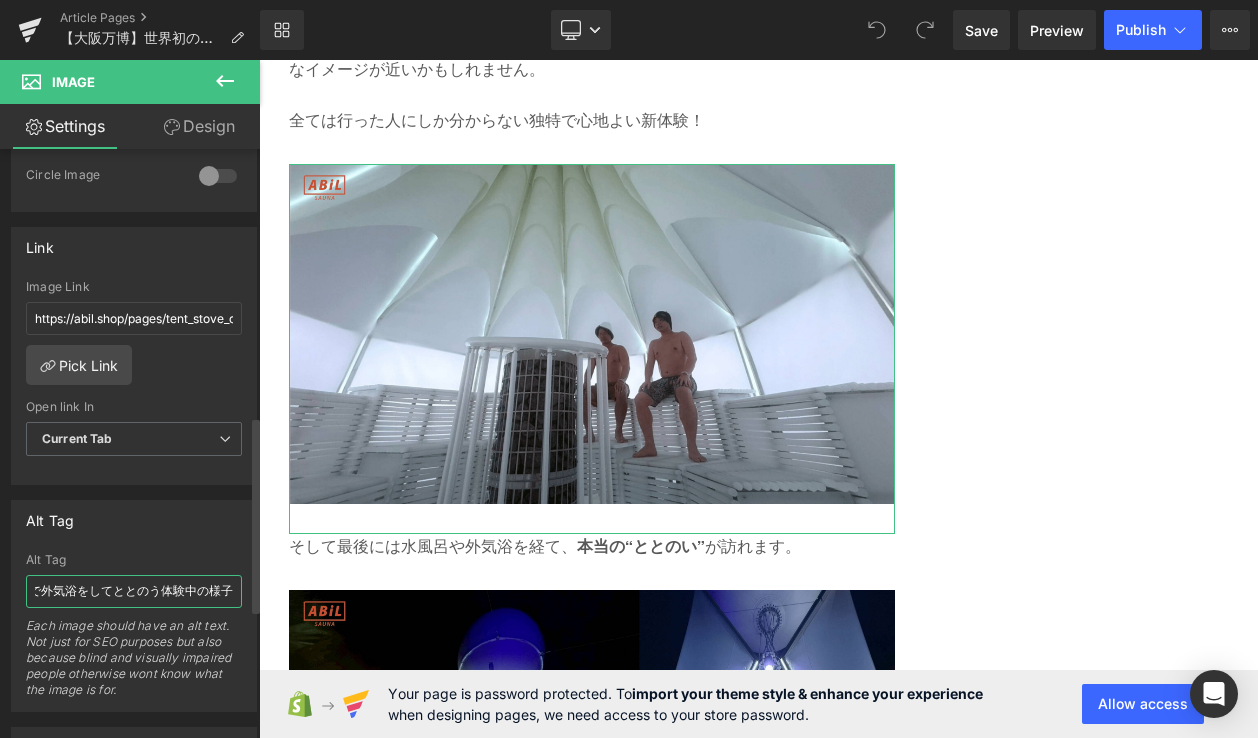 click on "『太陽のつぼみ』サウナで外気浴をしてととのう体験中の様子" at bounding box center (134, 591) 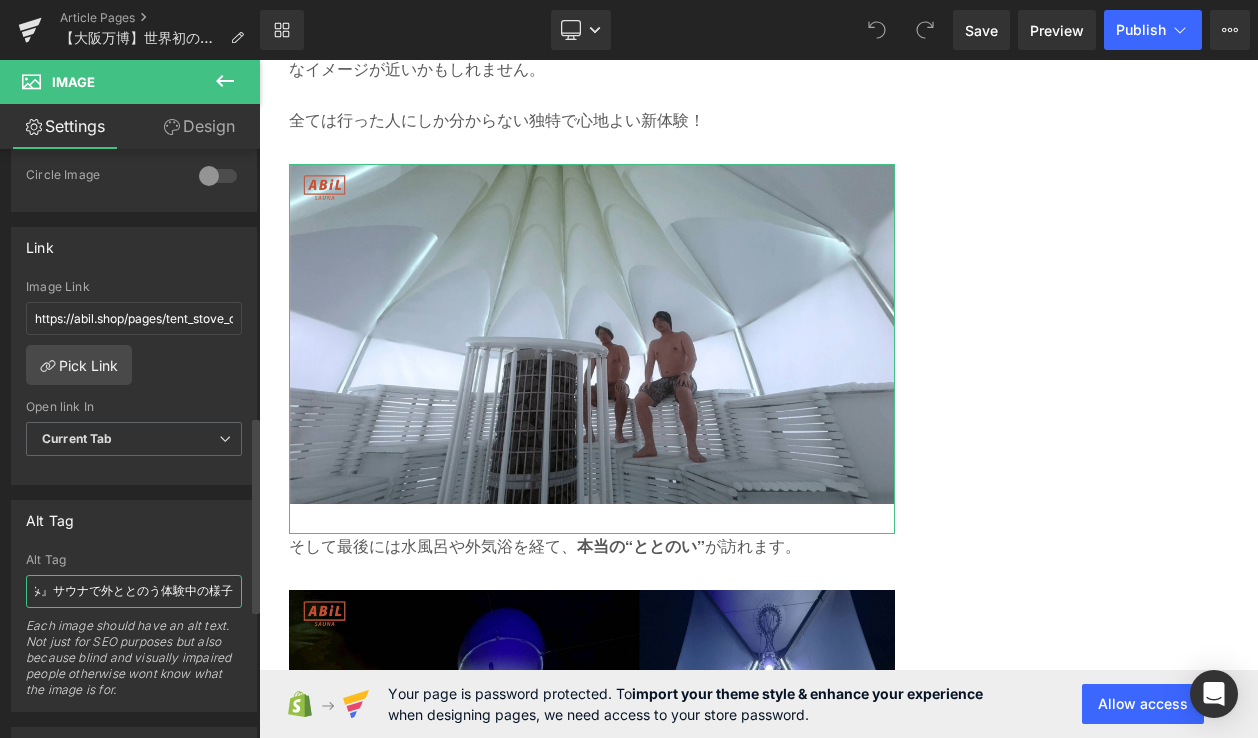 type on "『太陽のつぼみ』サウナでととのう体験中の様子" 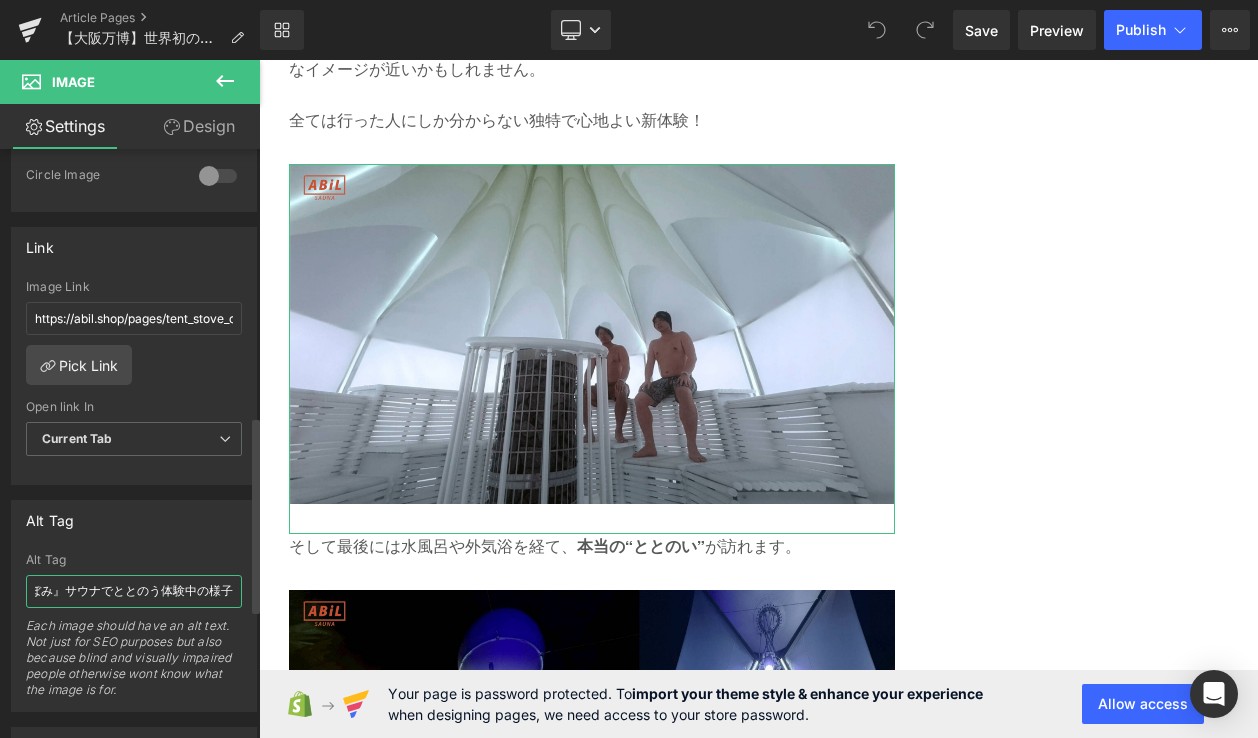 scroll, scrollTop: 0, scrollLeft: 74, axis: horizontal 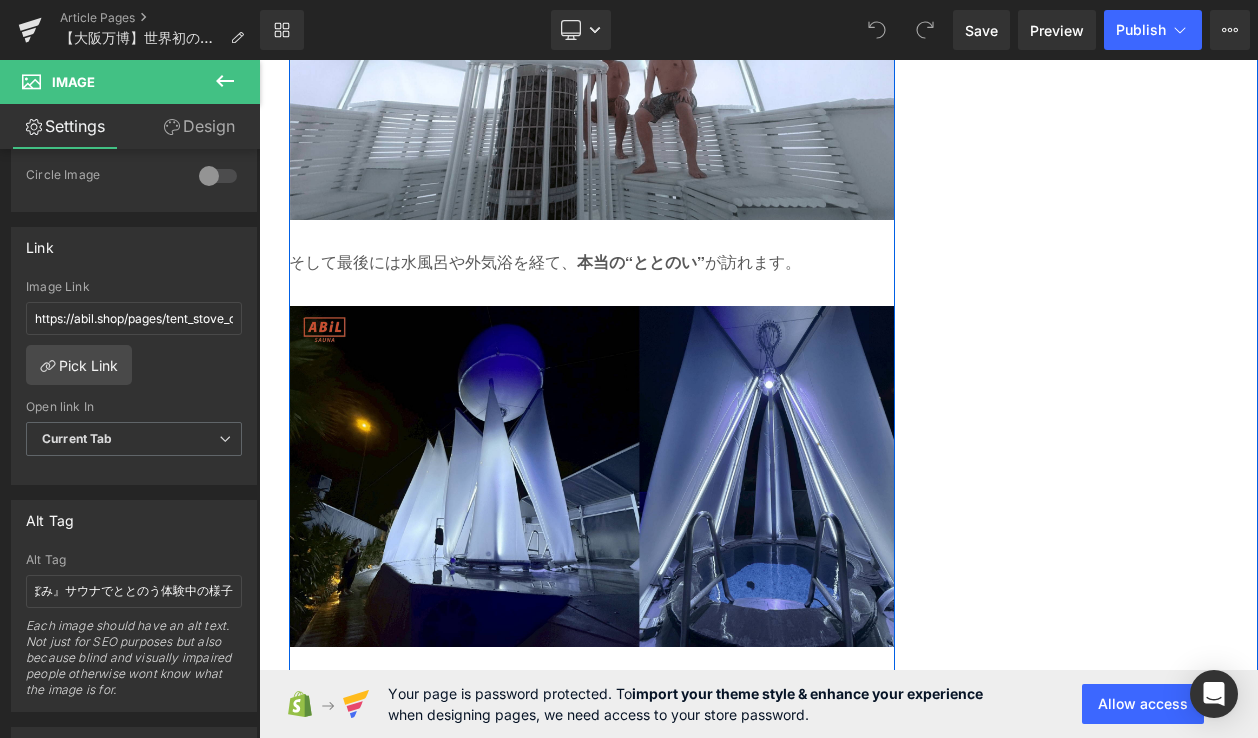 click at bounding box center [592, 491] 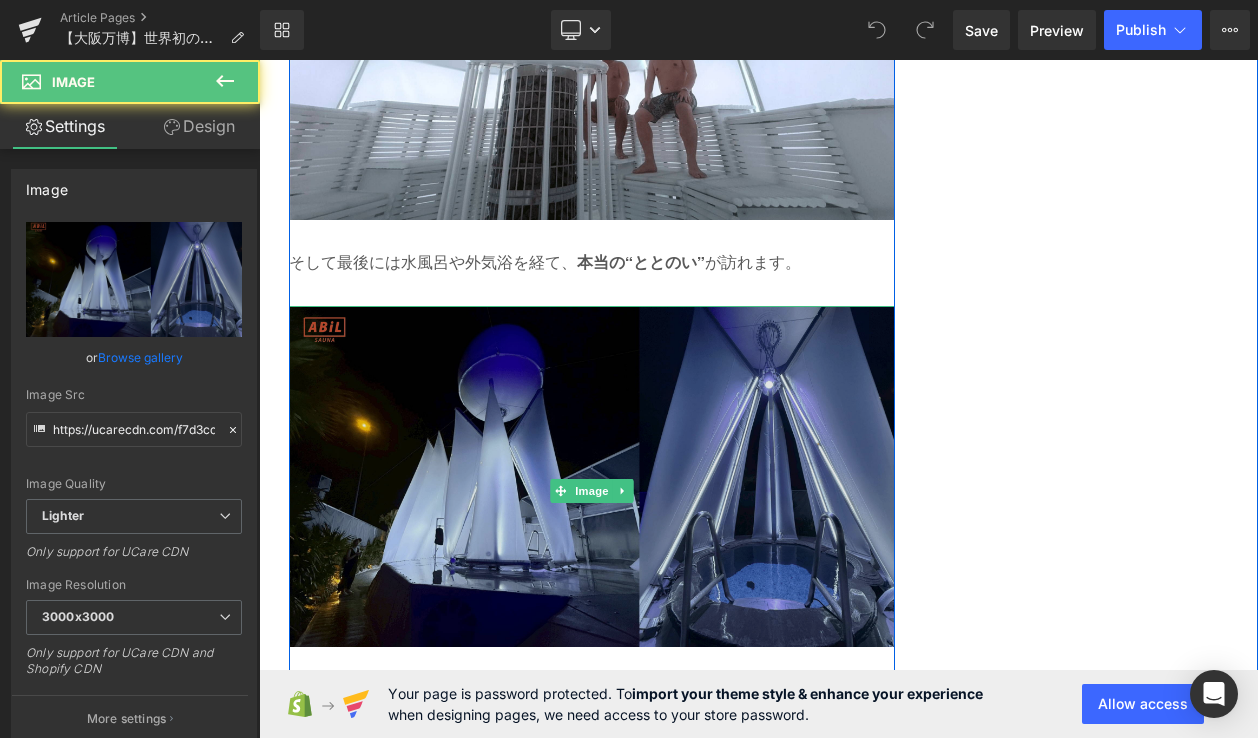 click at bounding box center [592, 491] 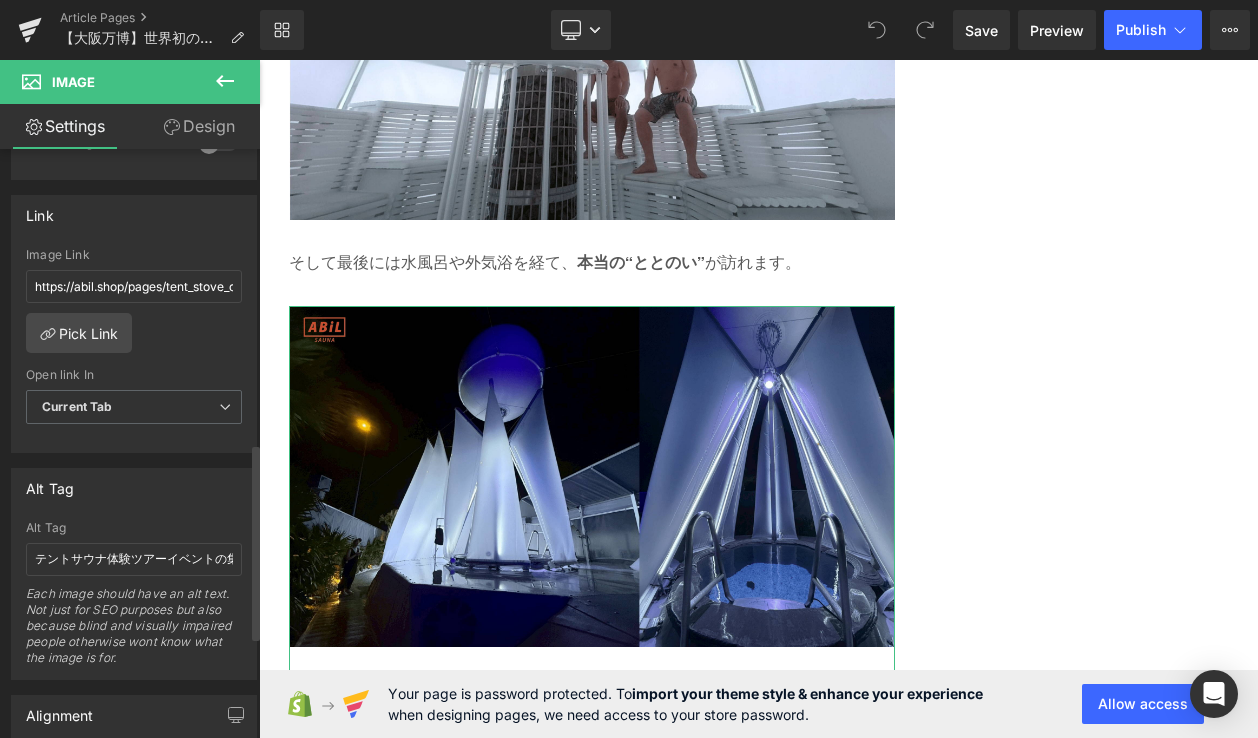 scroll, scrollTop: 891, scrollLeft: 0, axis: vertical 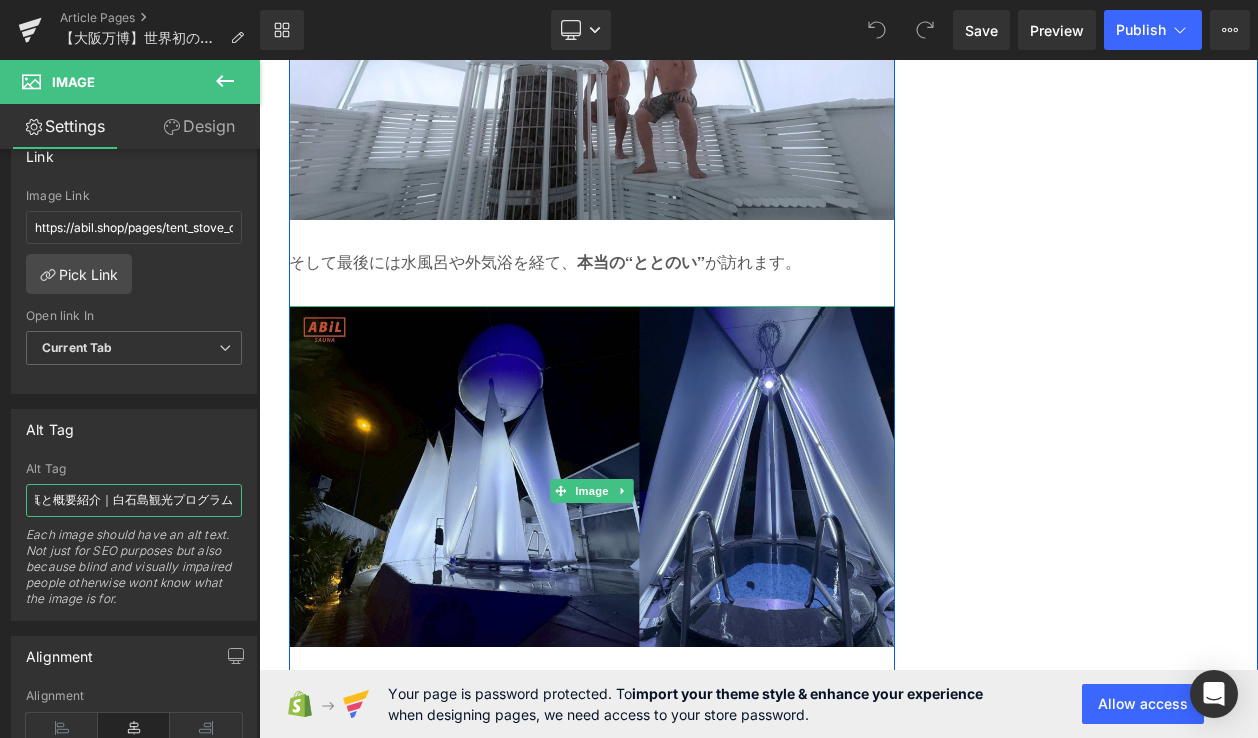type on "万博サウナ『太陽のつぼみ』に設置された幻想的な水風呂スペース" 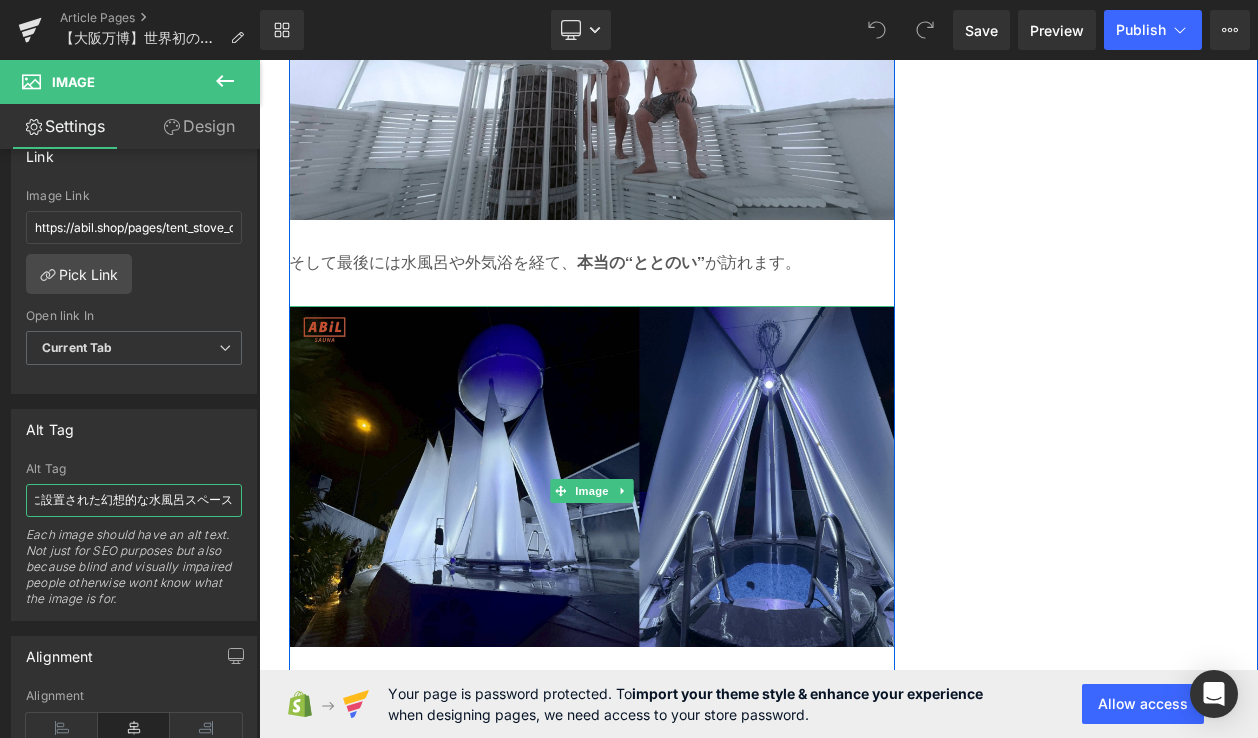 drag, startPoint x: 291, startPoint y: 552, endPoint x: 287, endPoint y: 503, distance: 49.162994 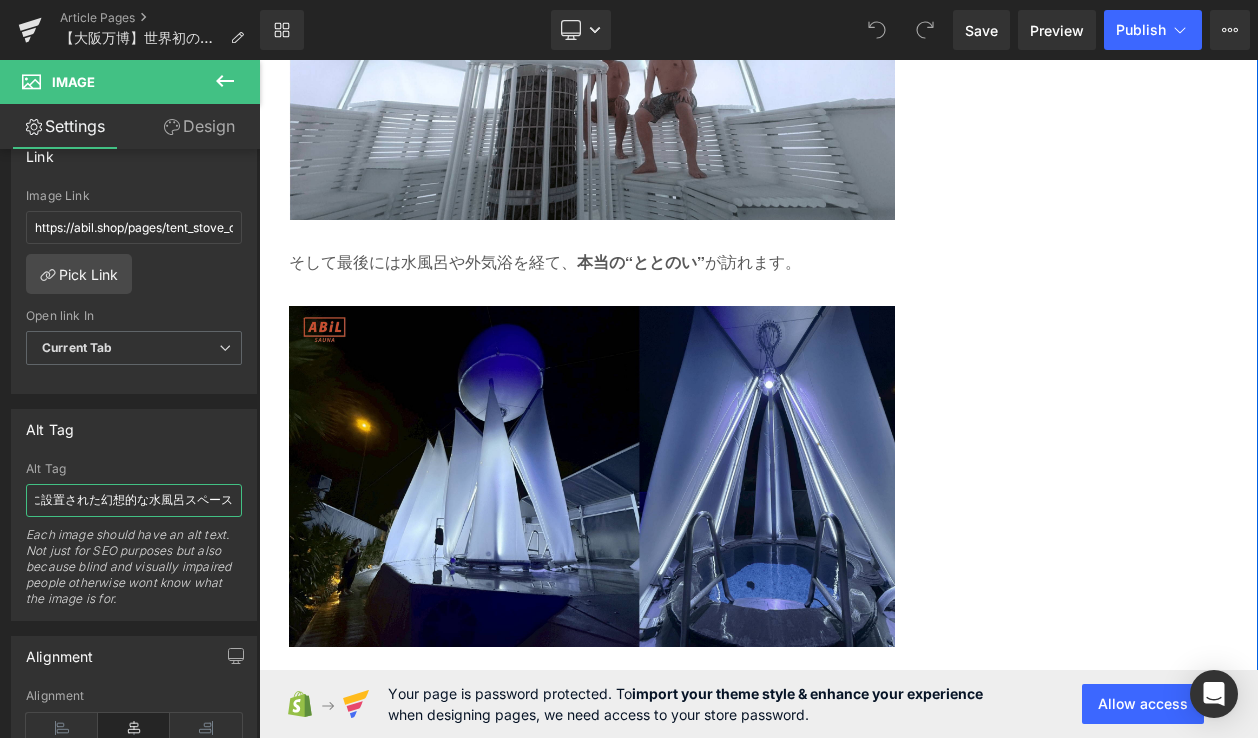 scroll, scrollTop: 0, scrollLeft: 167, axis: horizontal 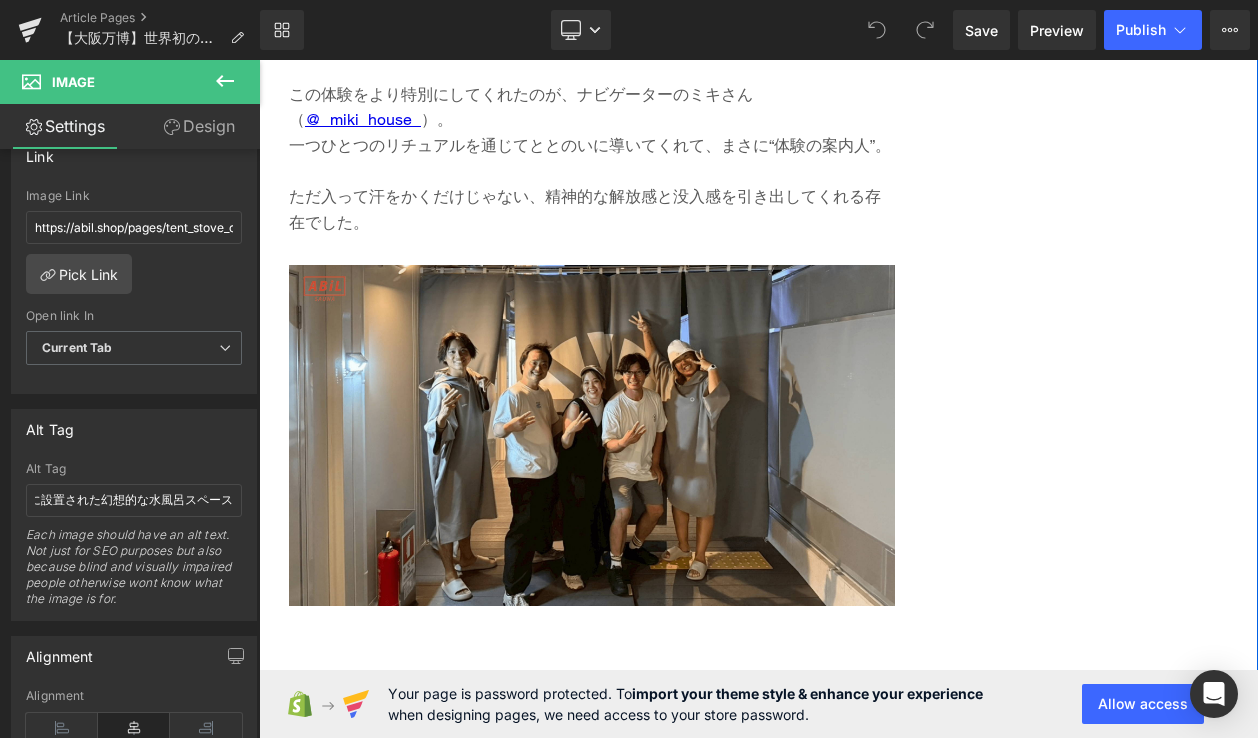 click at bounding box center [592, 450] 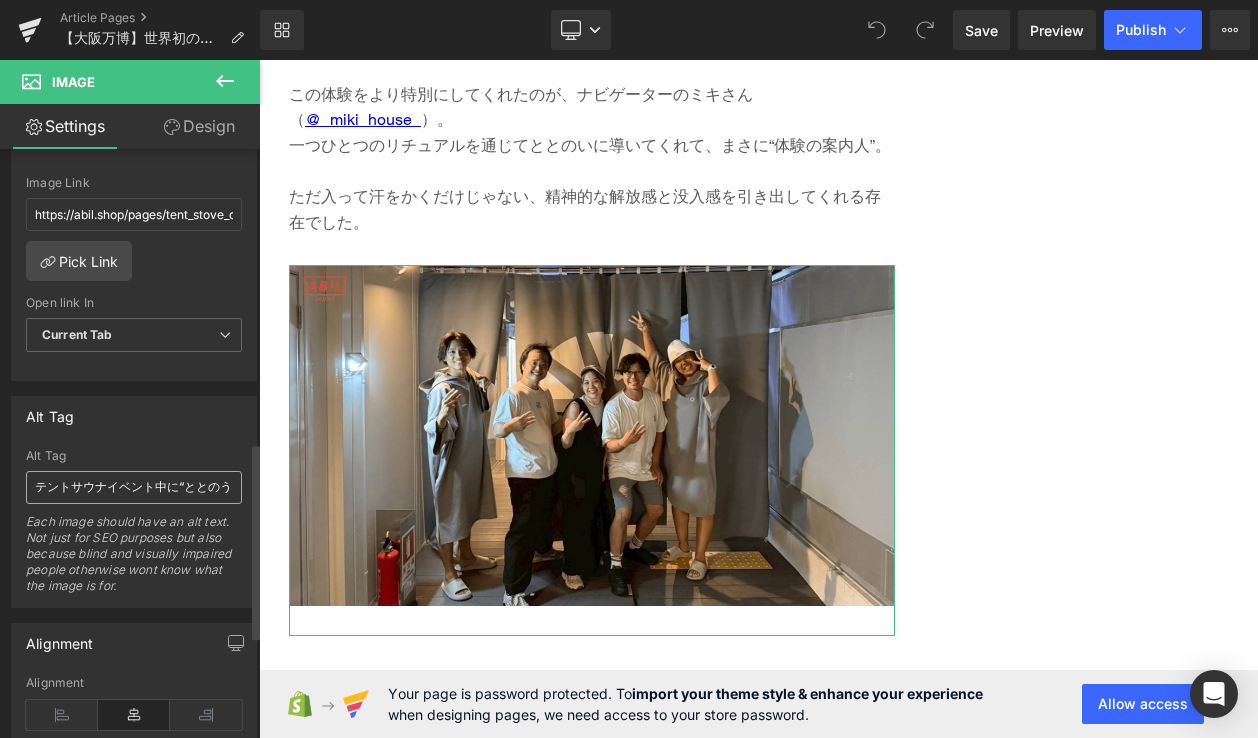 scroll, scrollTop: 928, scrollLeft: 0, axis: vertical 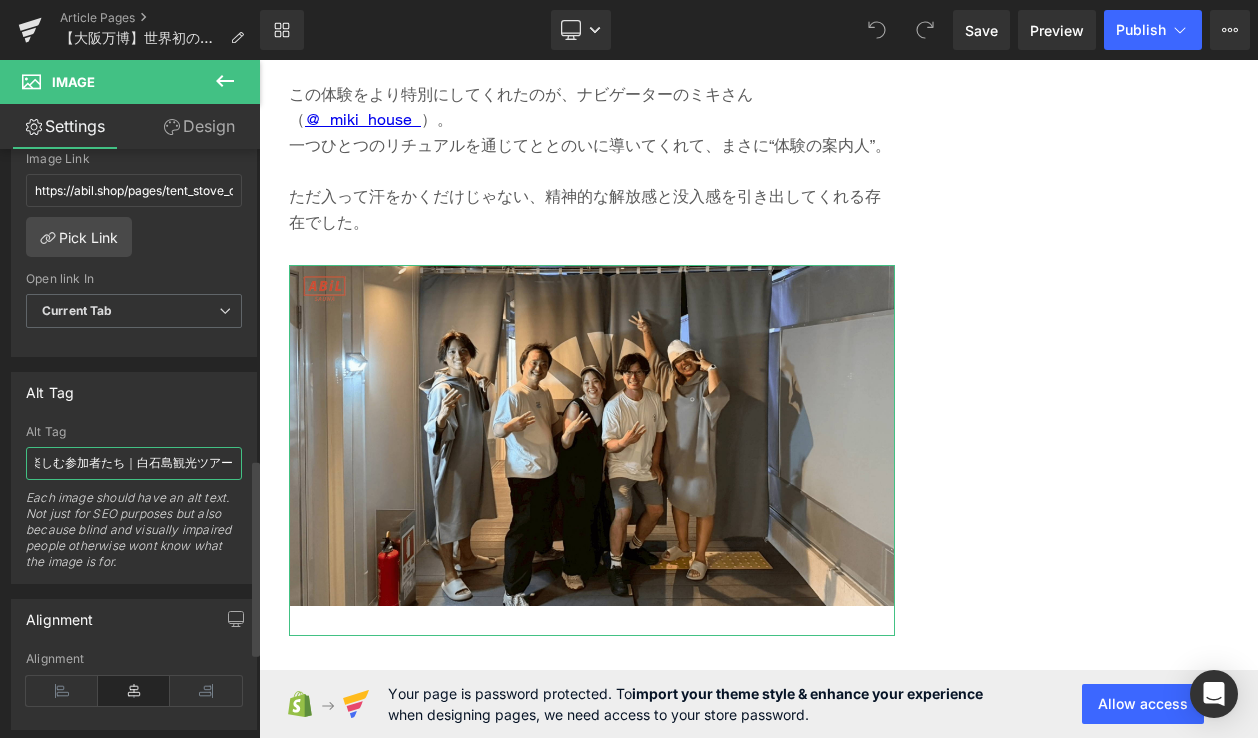 drag, startPoint x: 35, startPoint y: 464, endPoint x: 243, endPoint y: 485, distance: 209.0574 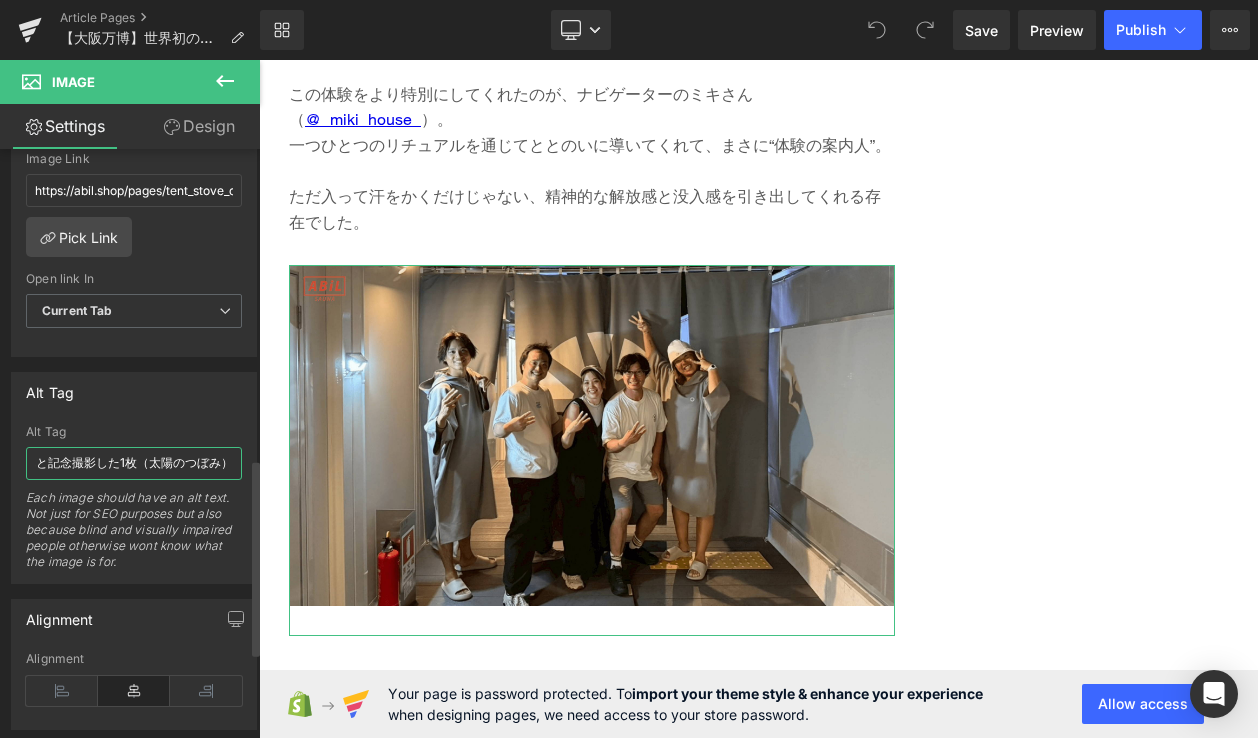 scroll, scrollTop: 0, scrollLeft: 187, axis: horizontal 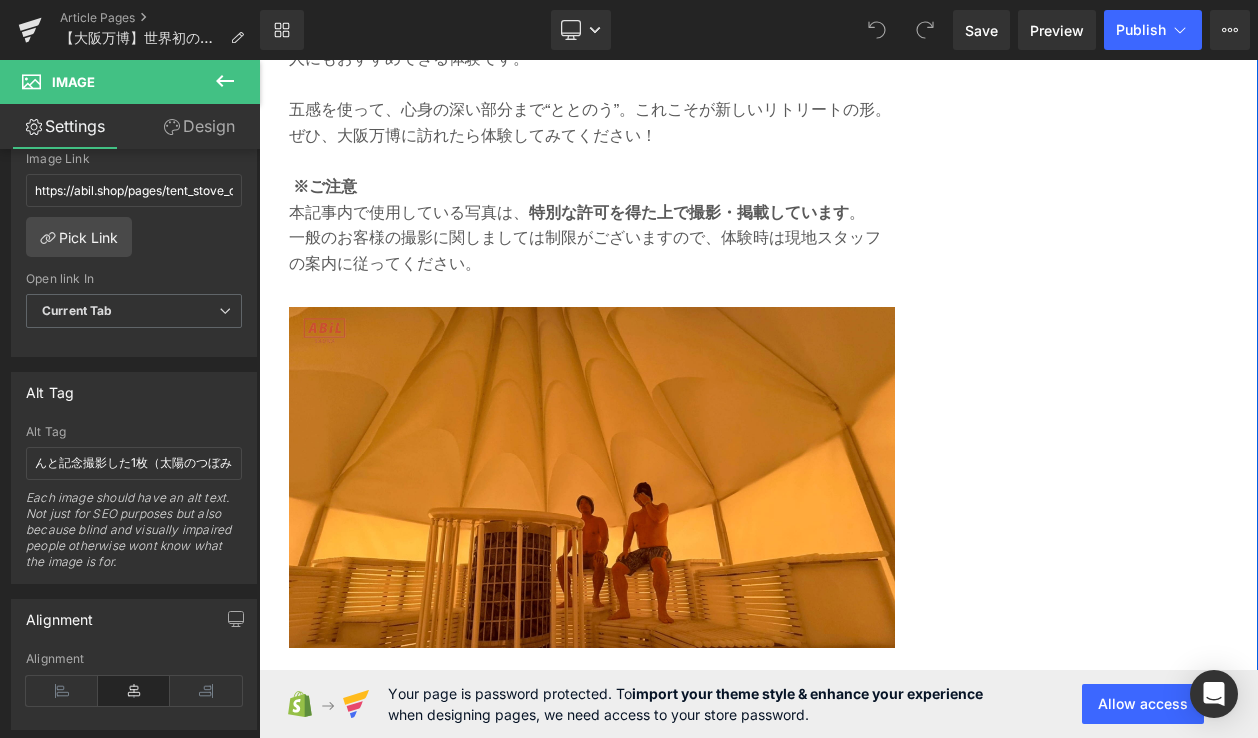 click at bounding box center (592, 492) 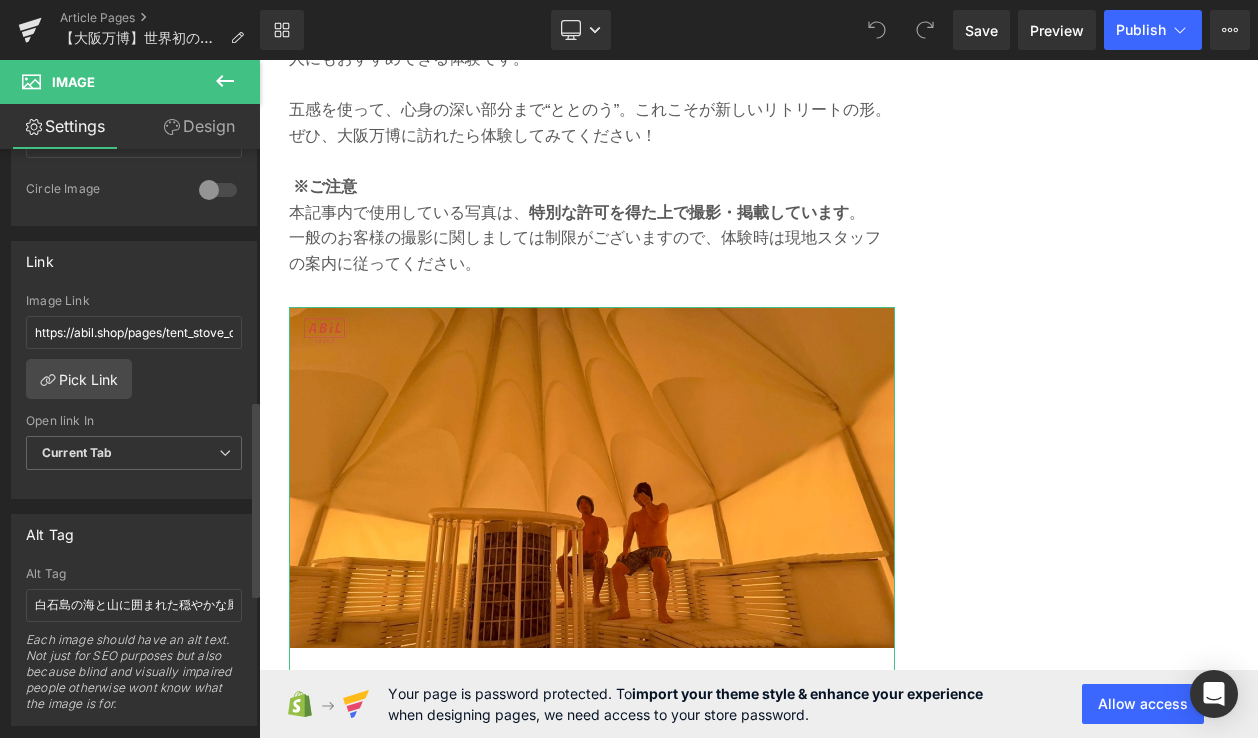 scroll, scrollTop: 784, scrollLeft: 0, axis: vertical 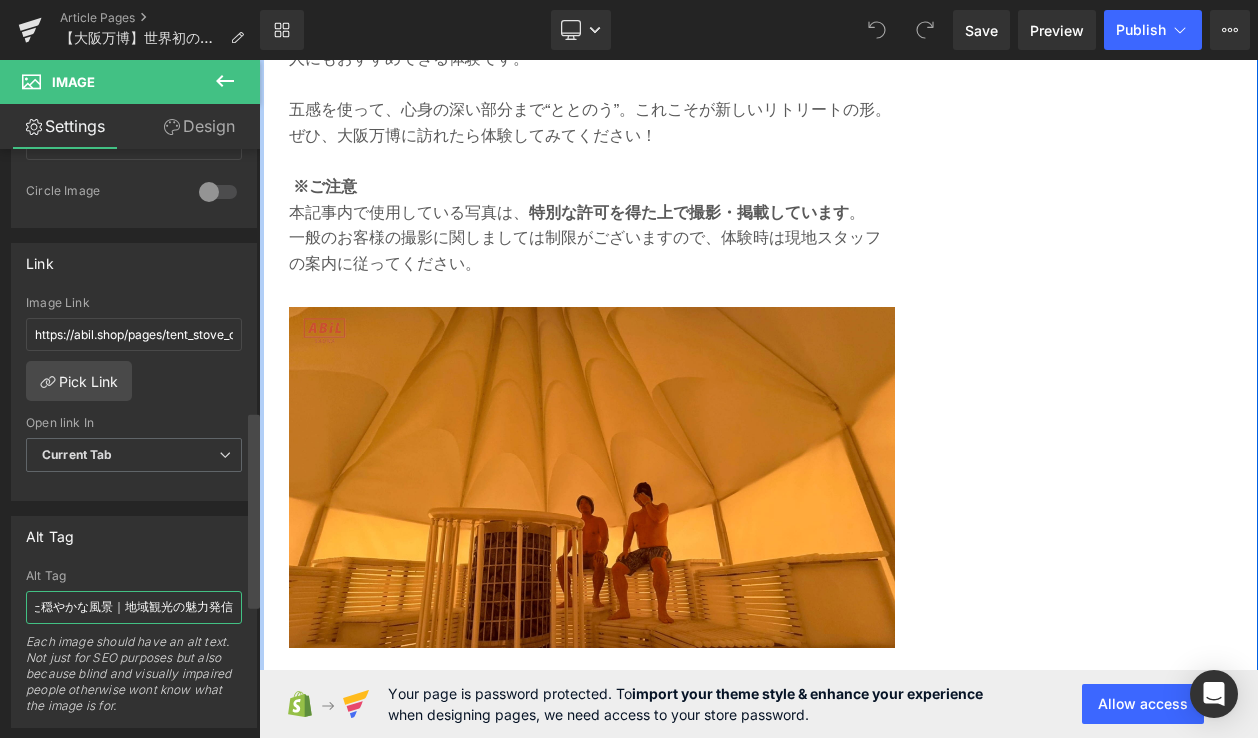 drag, startPoint x: 37, startPoint y: 604, endPoint x: 258, endPoint y: 610, distance: 221.08144 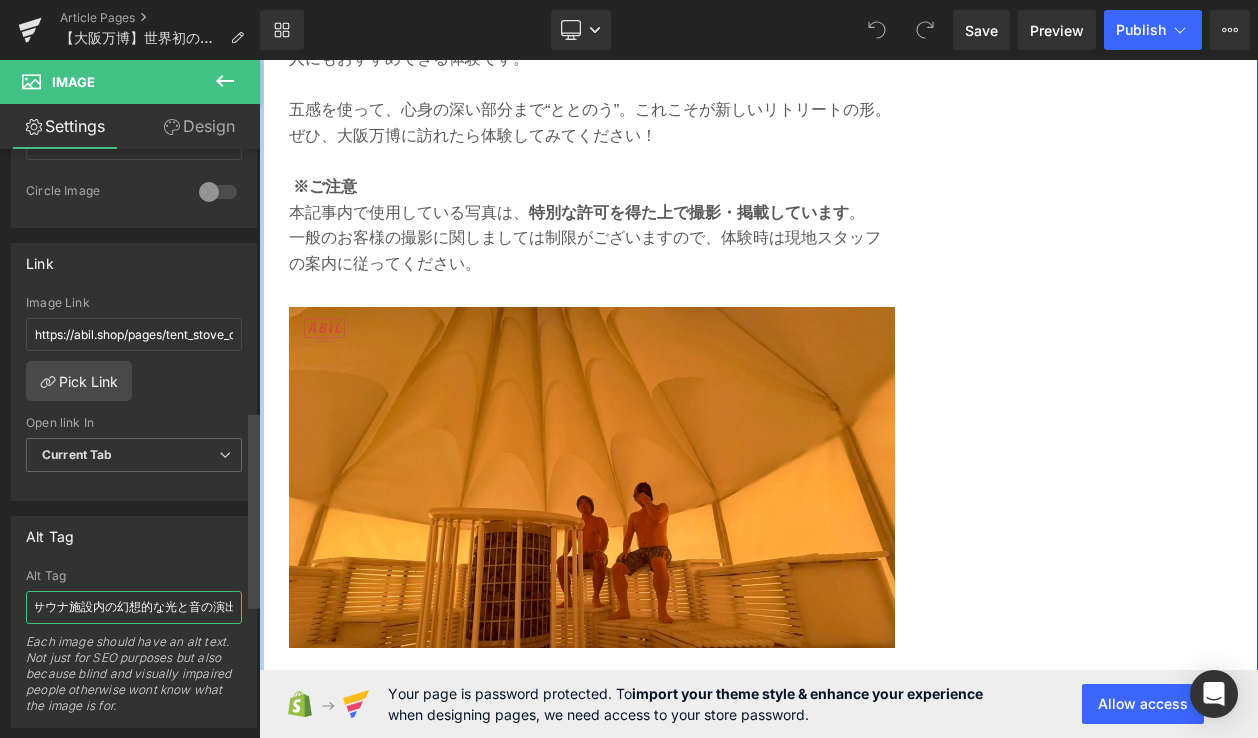 scroll, scrollTop: 0, scrollLeft: 182, axis: horizontal 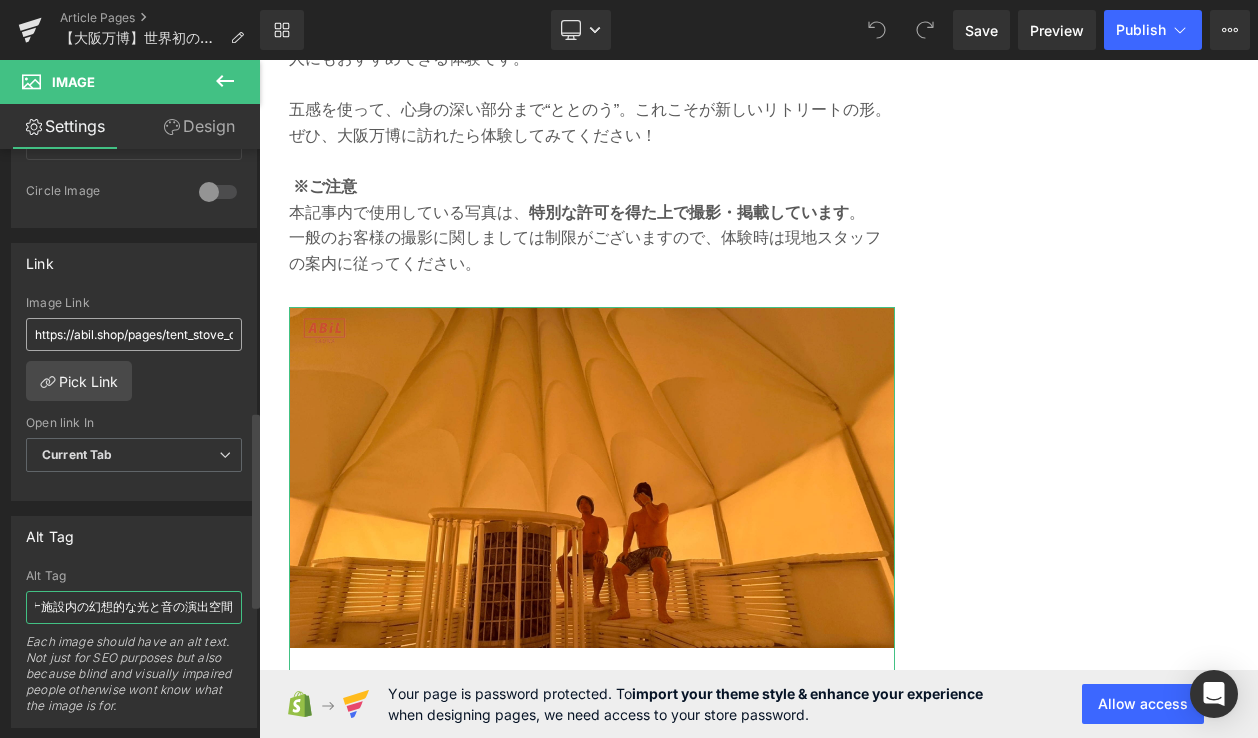 type on "大阪万博『太陽のつぼみ』サウナ施設内の幻想的な光と音の演出空間" 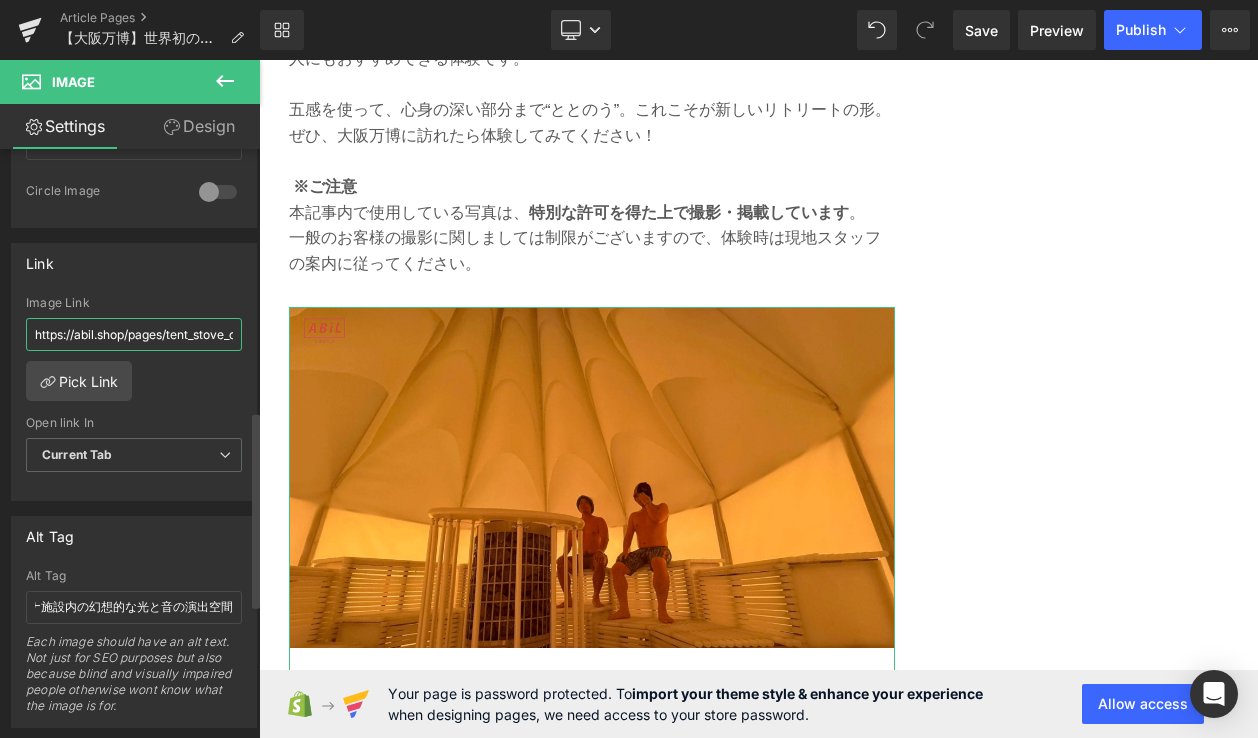 scroll, scrollTop: 0, scrollLeft: 0, axis: both 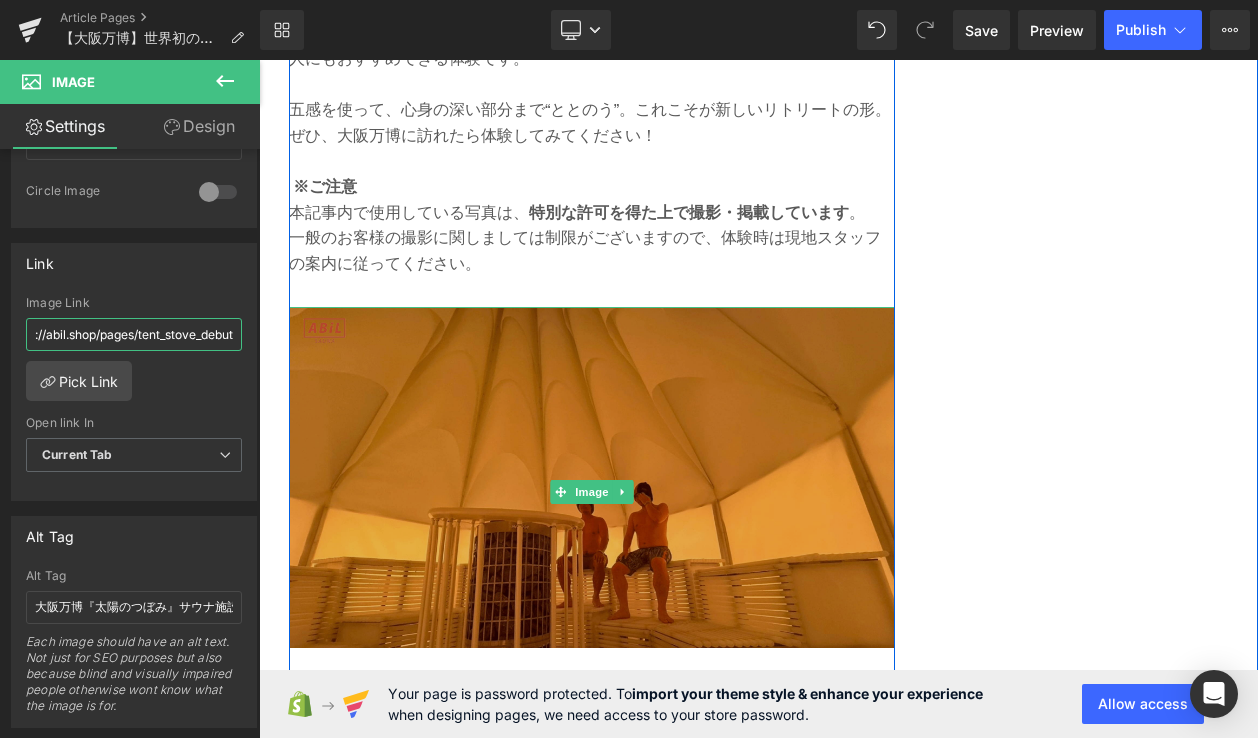 drag, startPoint x: 290, startPoint y: 395, endPoint x: 304, endPoint y: 376, distance: 23.600847 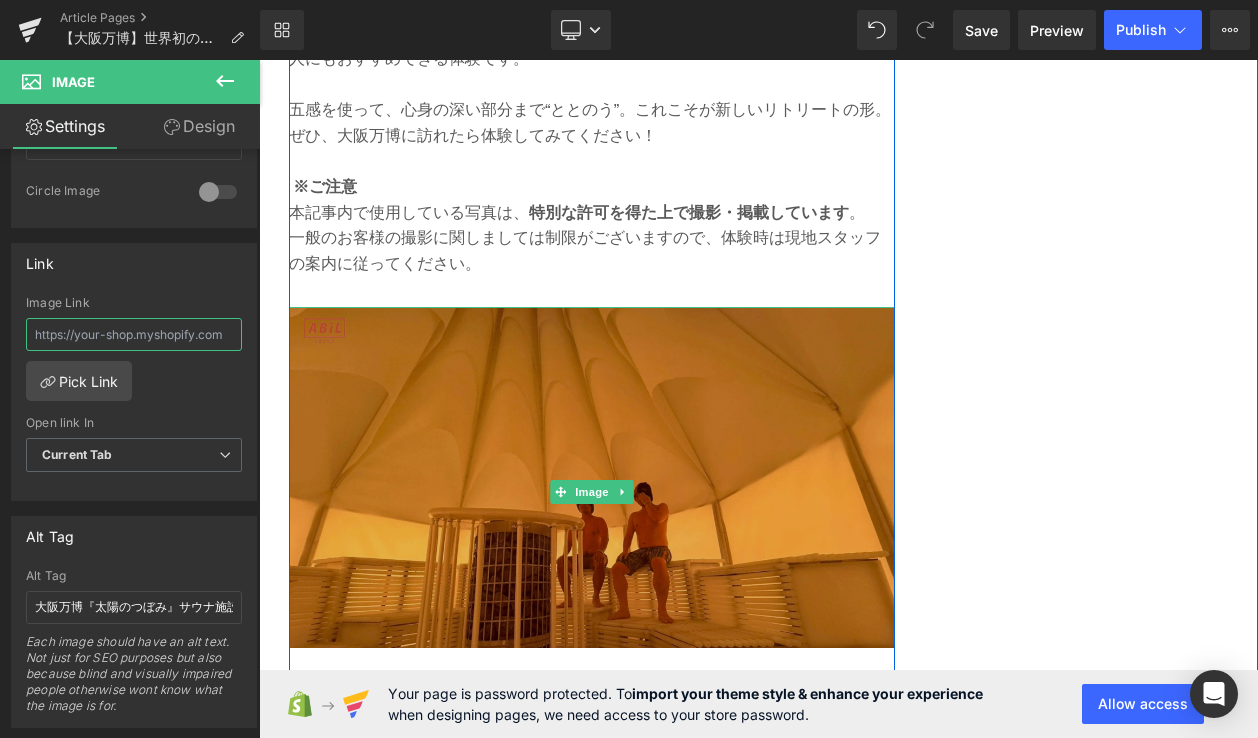 scroll, scrollTop: 0, scrollLeft: 0, axis: both 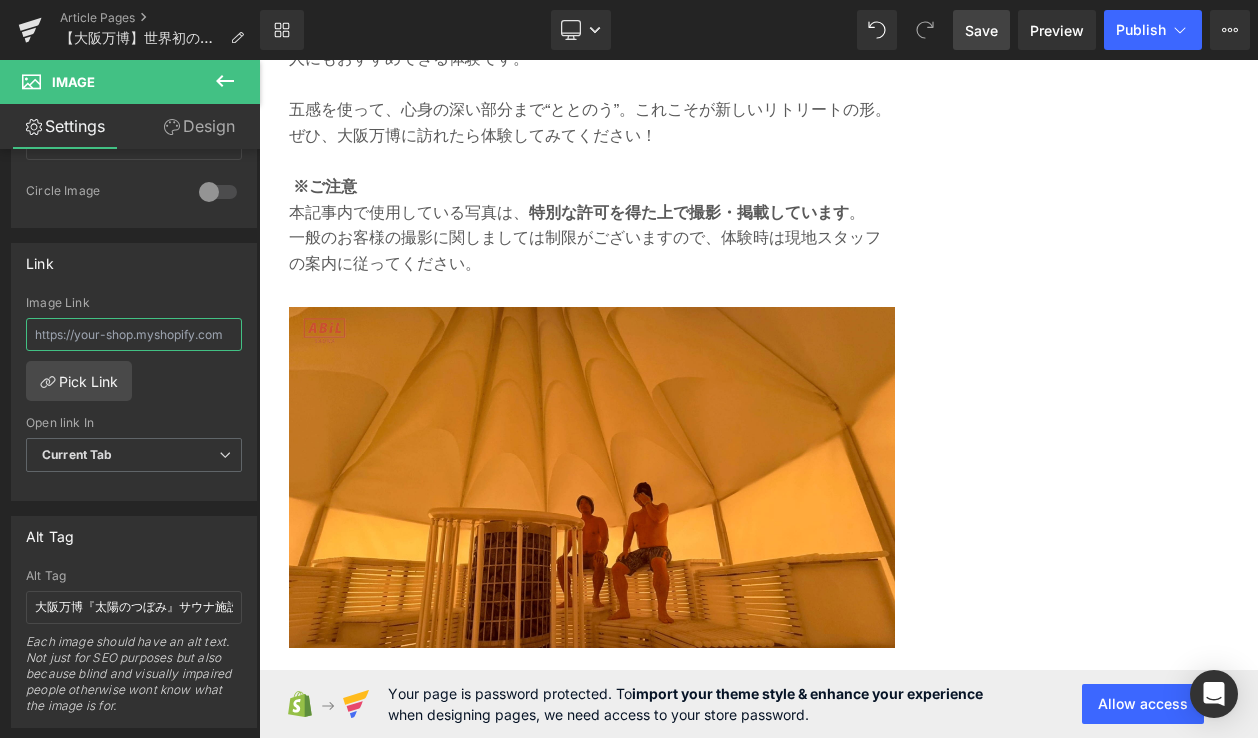 type 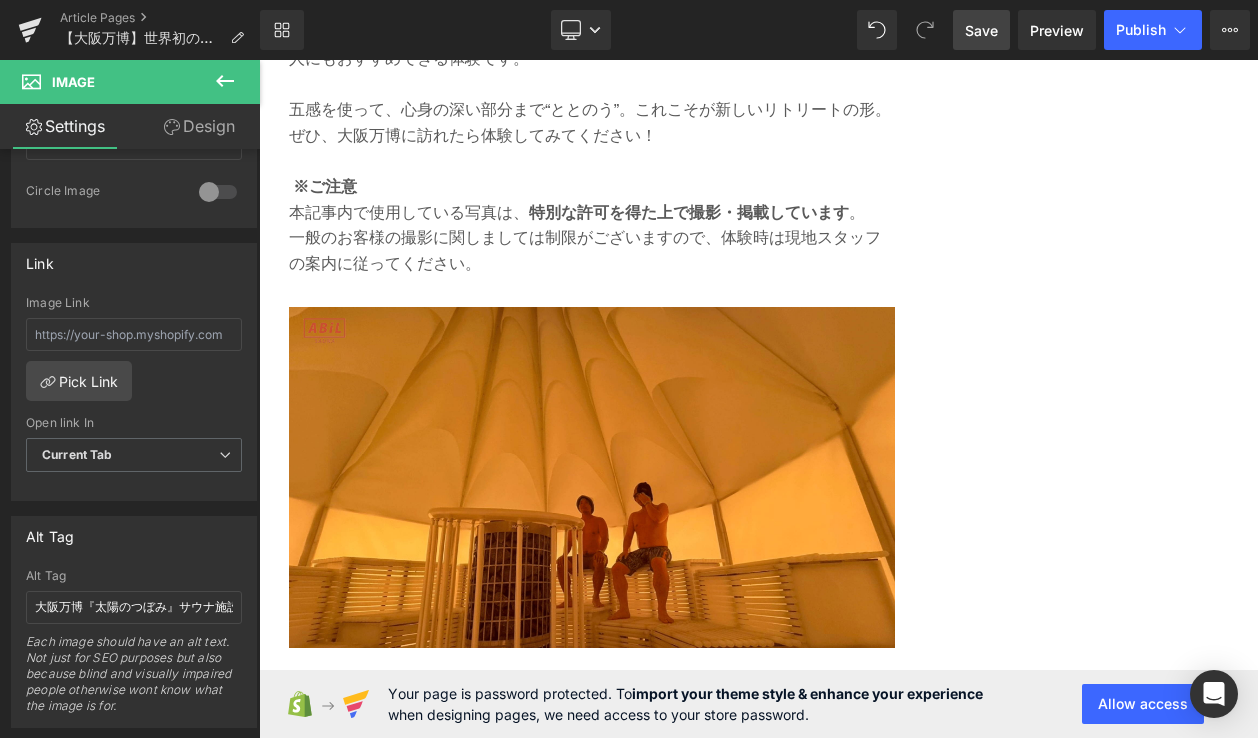 click on "Save" at bounding box center [981, 30] 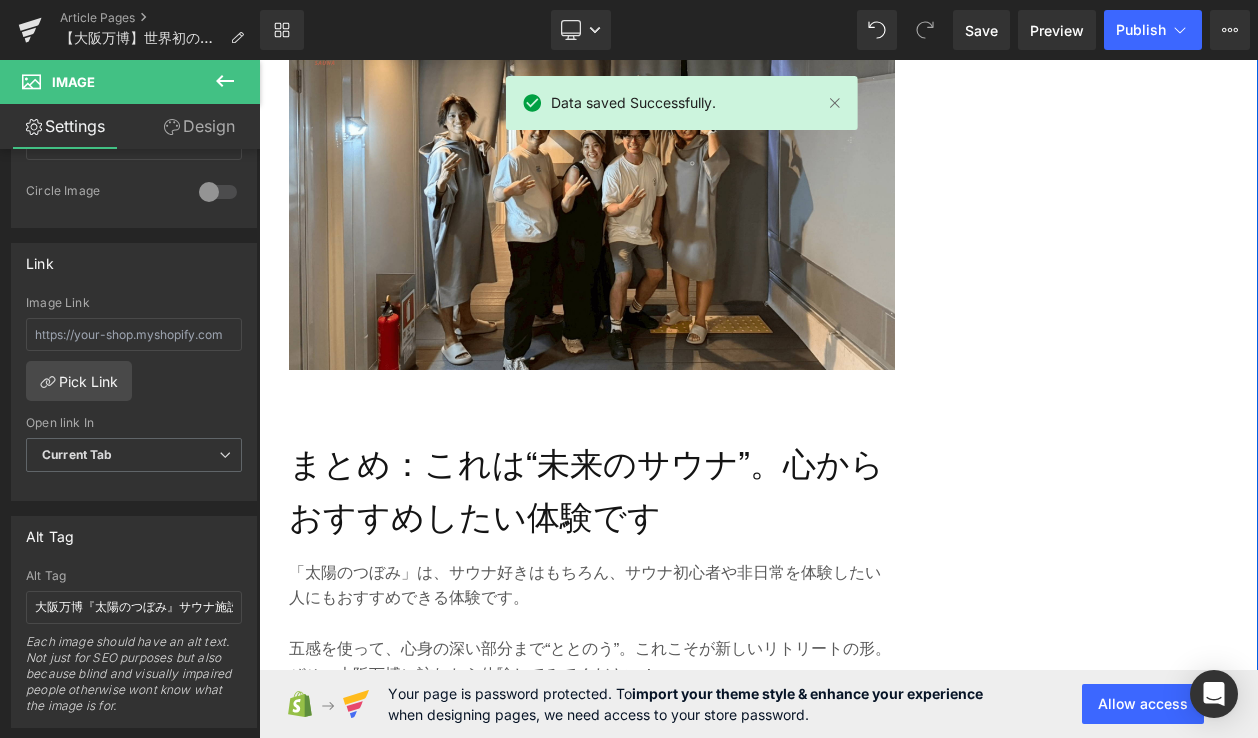 scroll, scrollTop: 4151, scrollLeft: 0, axis: vertical 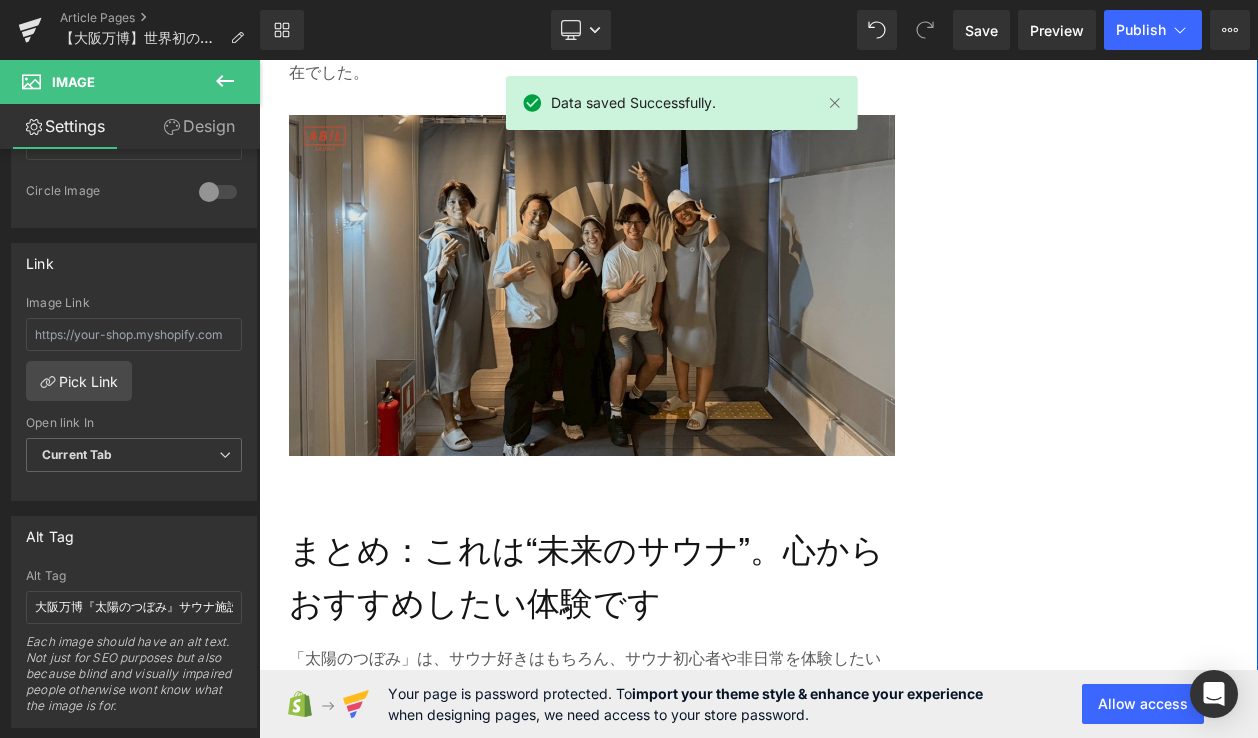 click at bounding box center [592, 300] 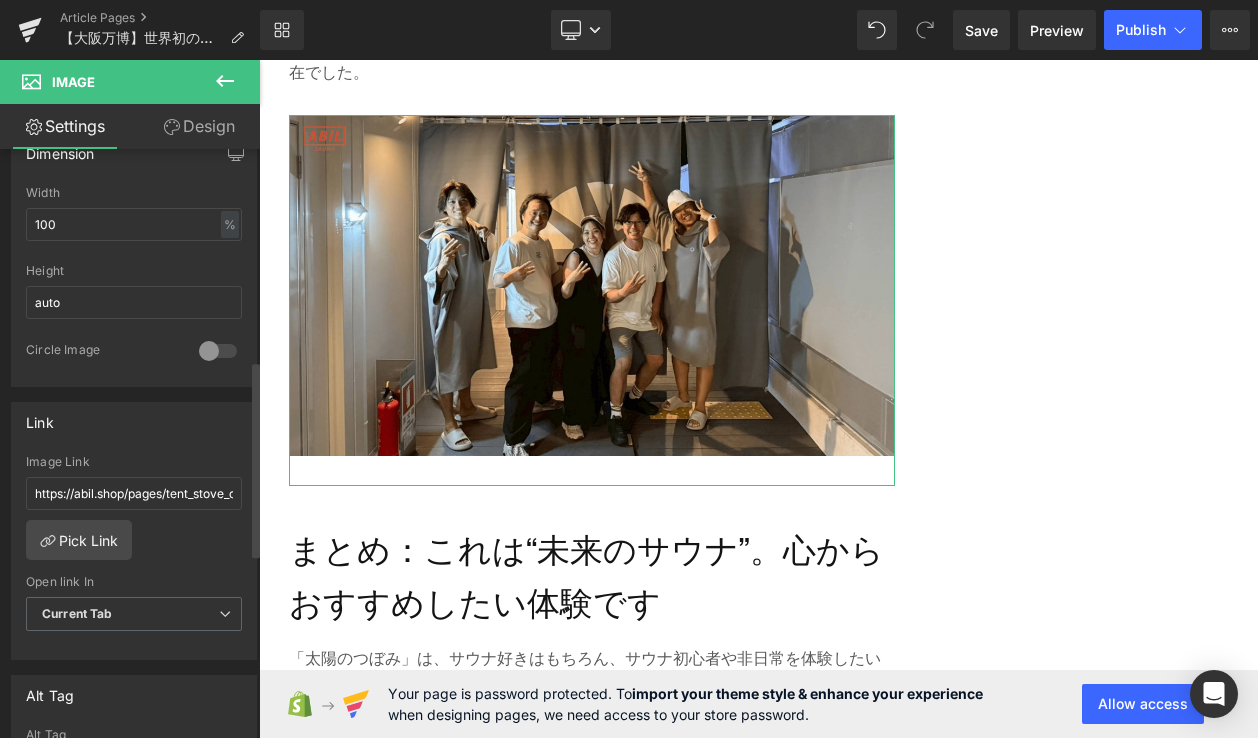 scroll, scrollTop: 655, scrollLeft: 0, axis: vertical 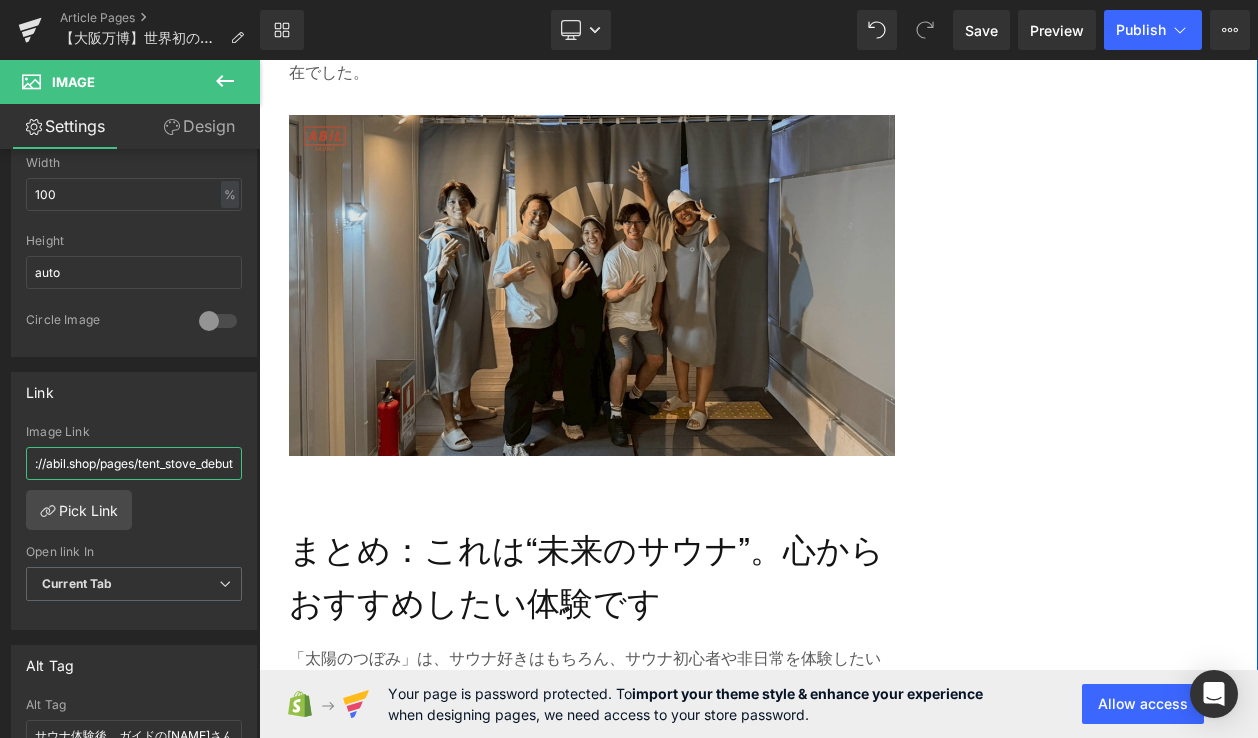 drag, startPoint x: 293, startPoint y: 519, endPoint x: 289, endPoint y: 454, distance: 65.12296 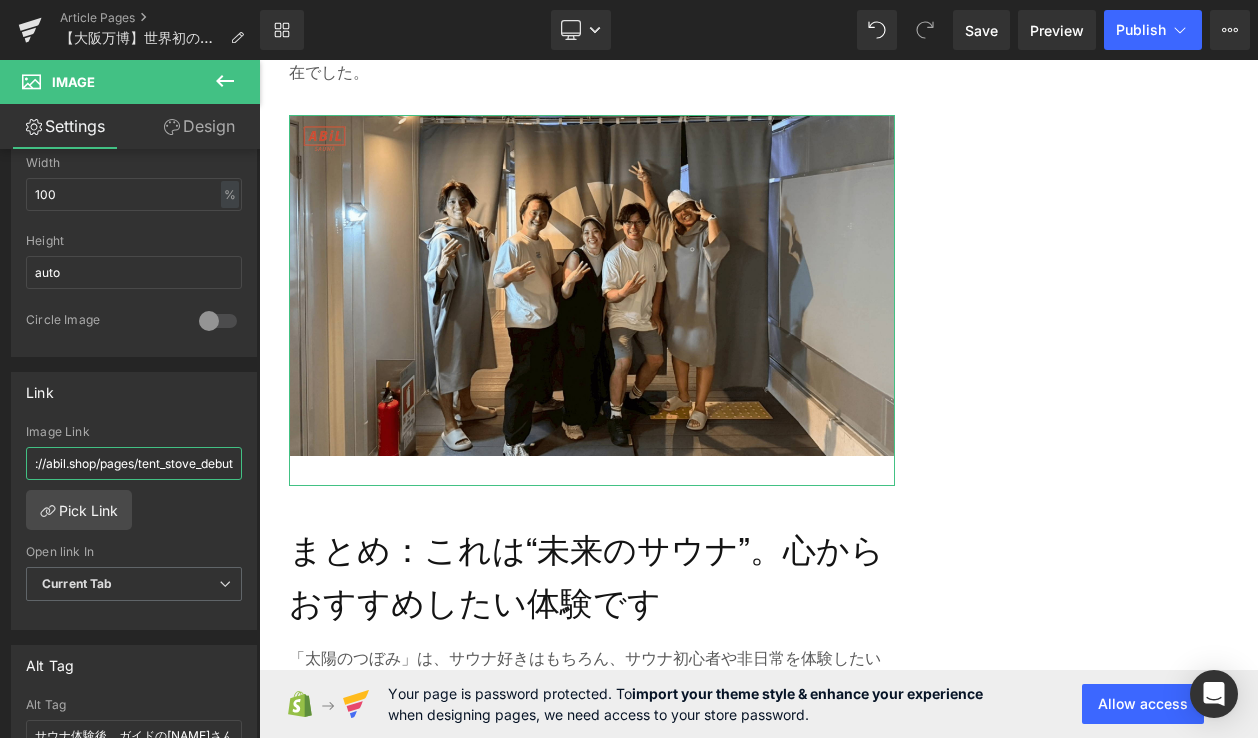 scroll, scrollTop: 0, scrollLeft: 0, axis: both 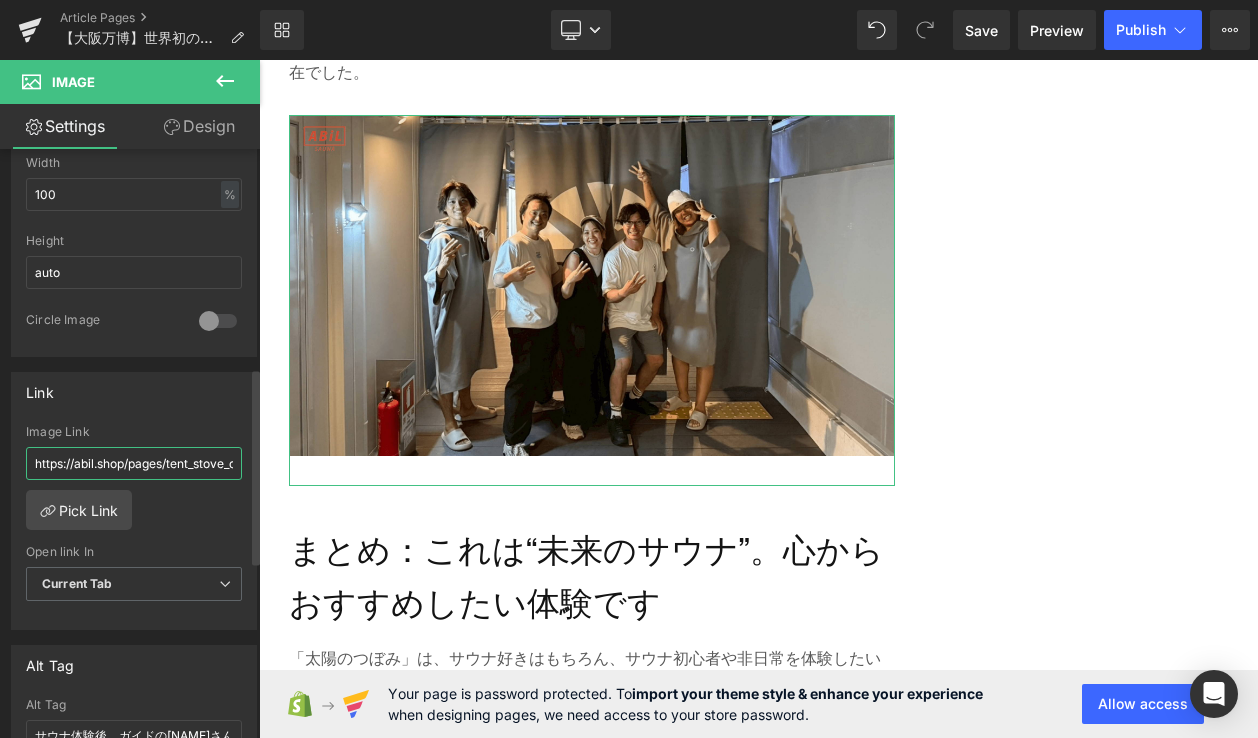 drag, startPoint x: 225, startPoint y: 458, endPoint x: 15, endPoint y: 439, distance: 210.85777 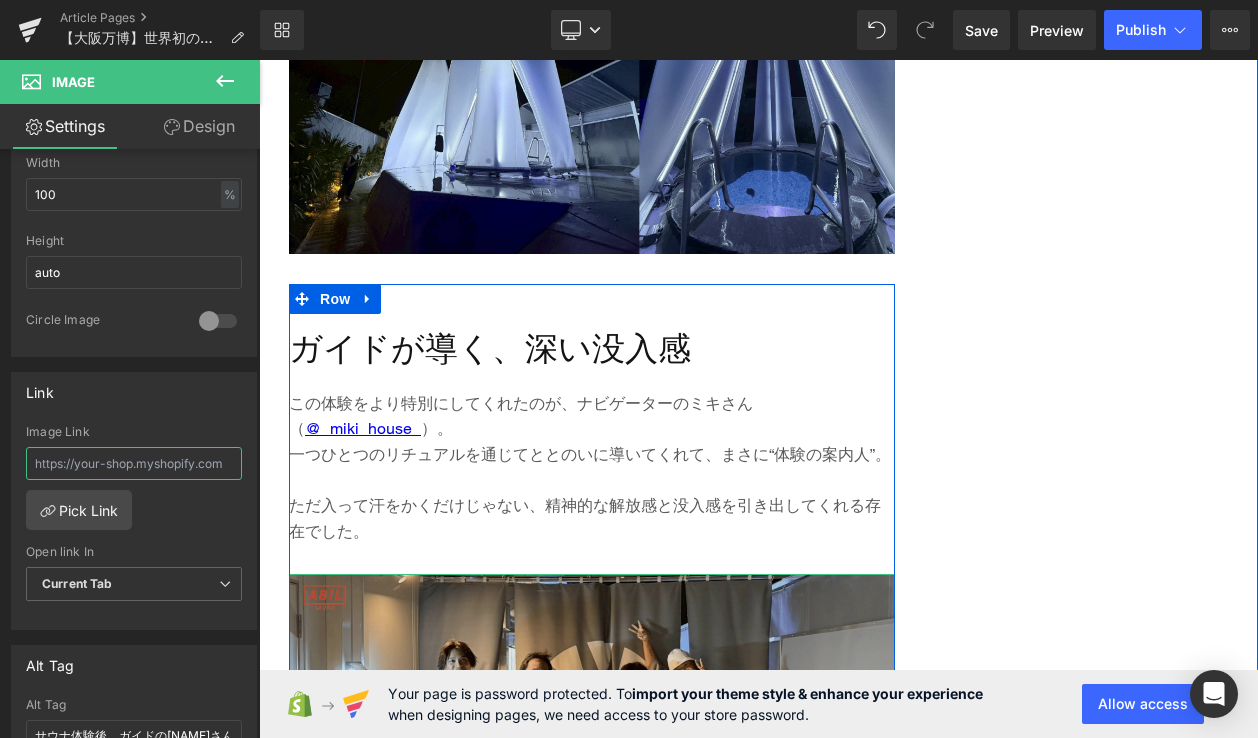 scroll, scrollTop: 3441, scrollLeft: 0, axis: vertical 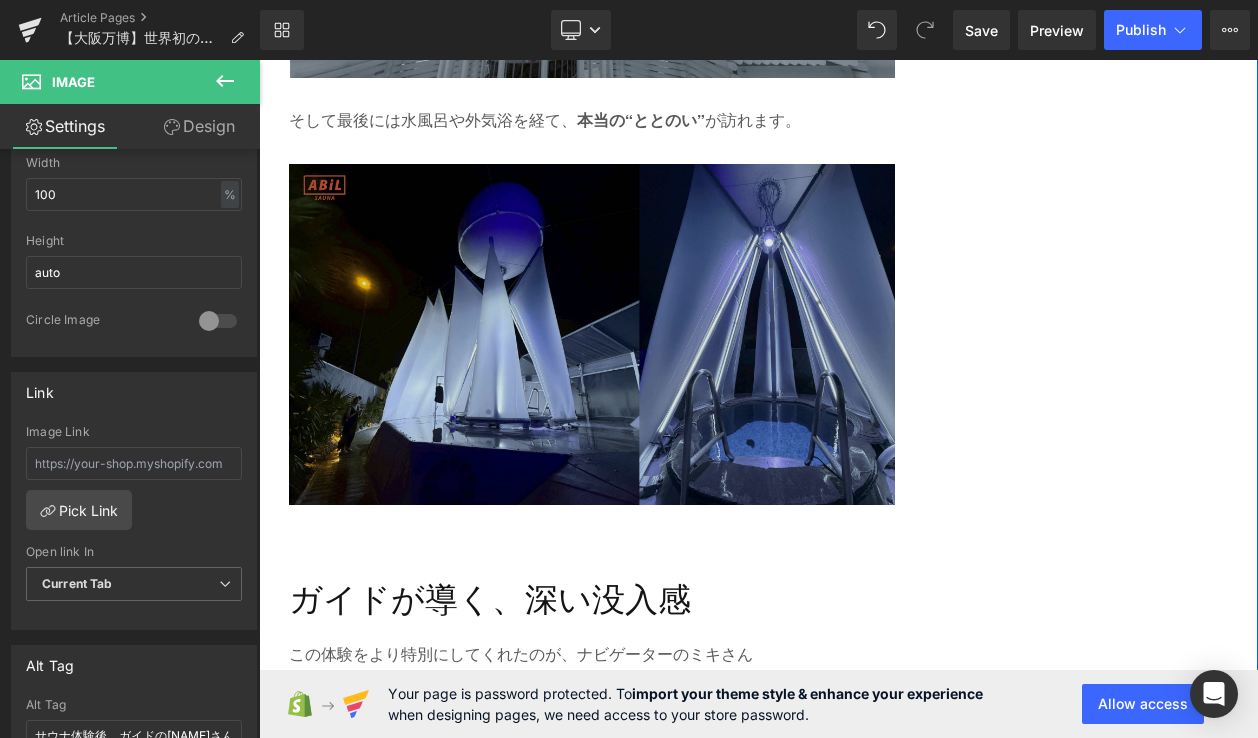click at bounding box center (592, 349) 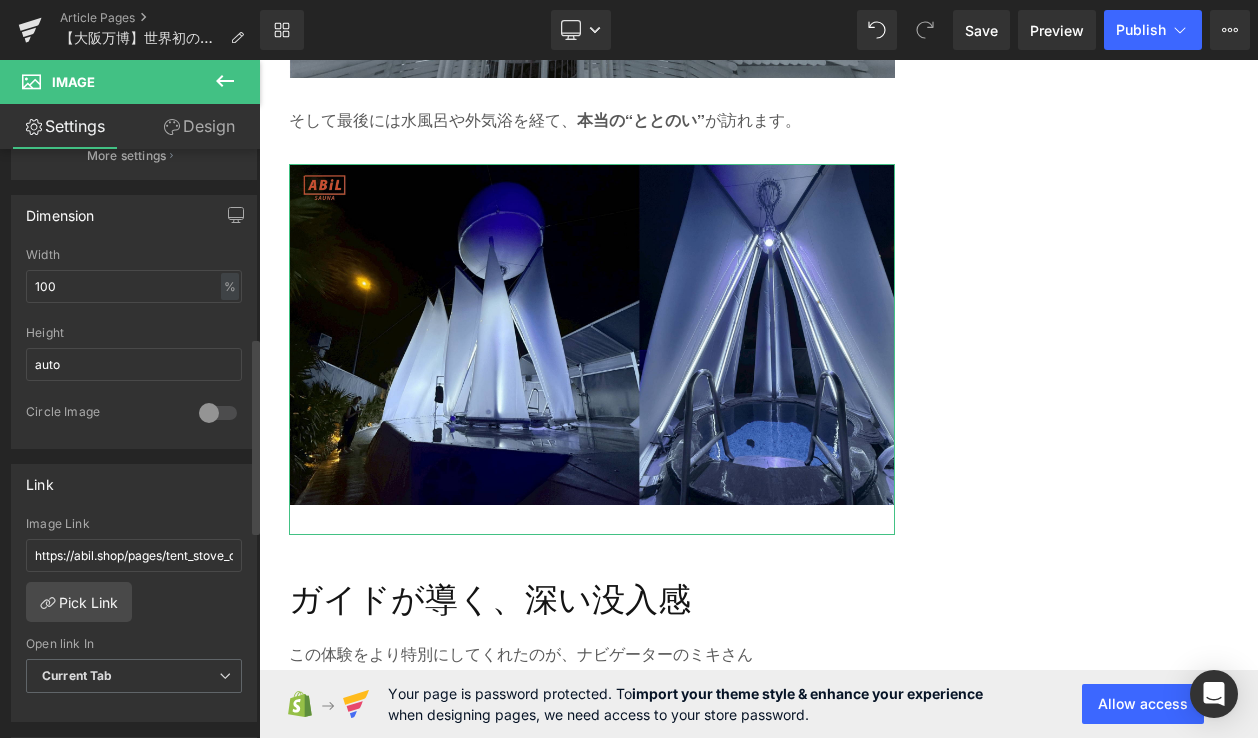 scroll, scrollTop: 581, scrollLeft: 0, axis: vertical 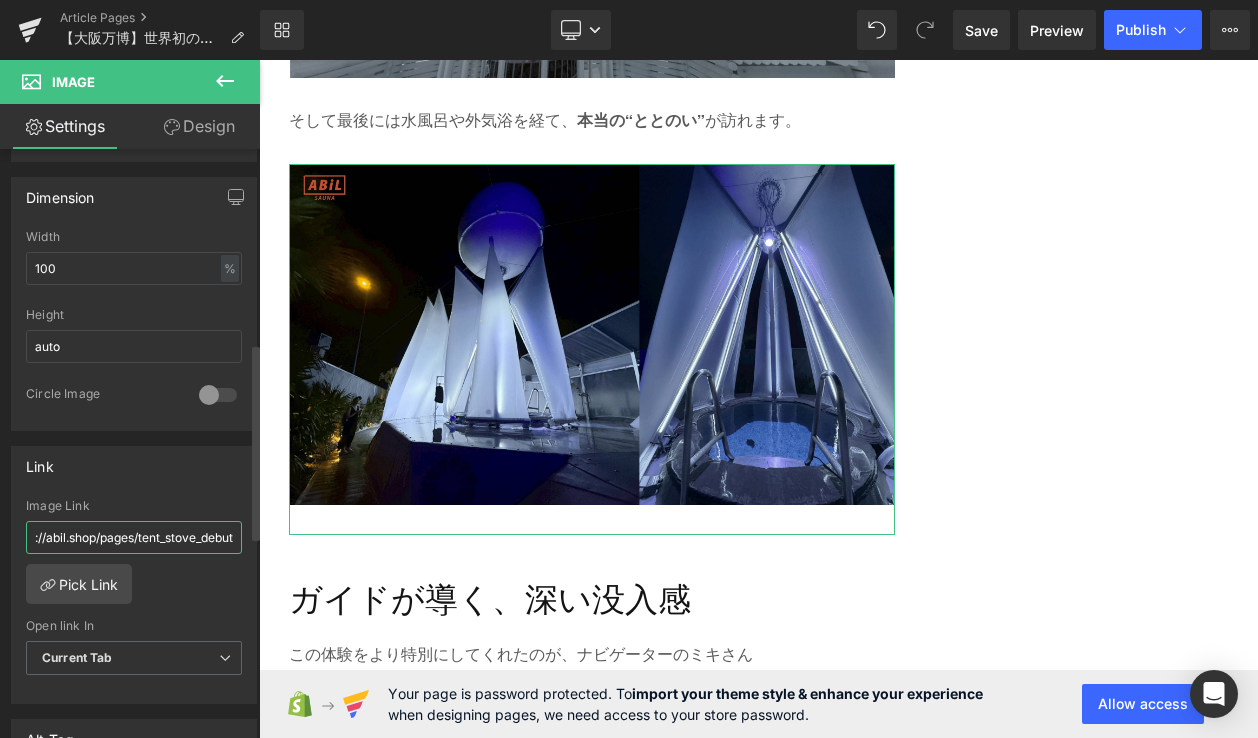 drag, startPoint x: 34, startPoint y: 530, endPoint x: 235, endPoint y: 535, distance: 201.06218 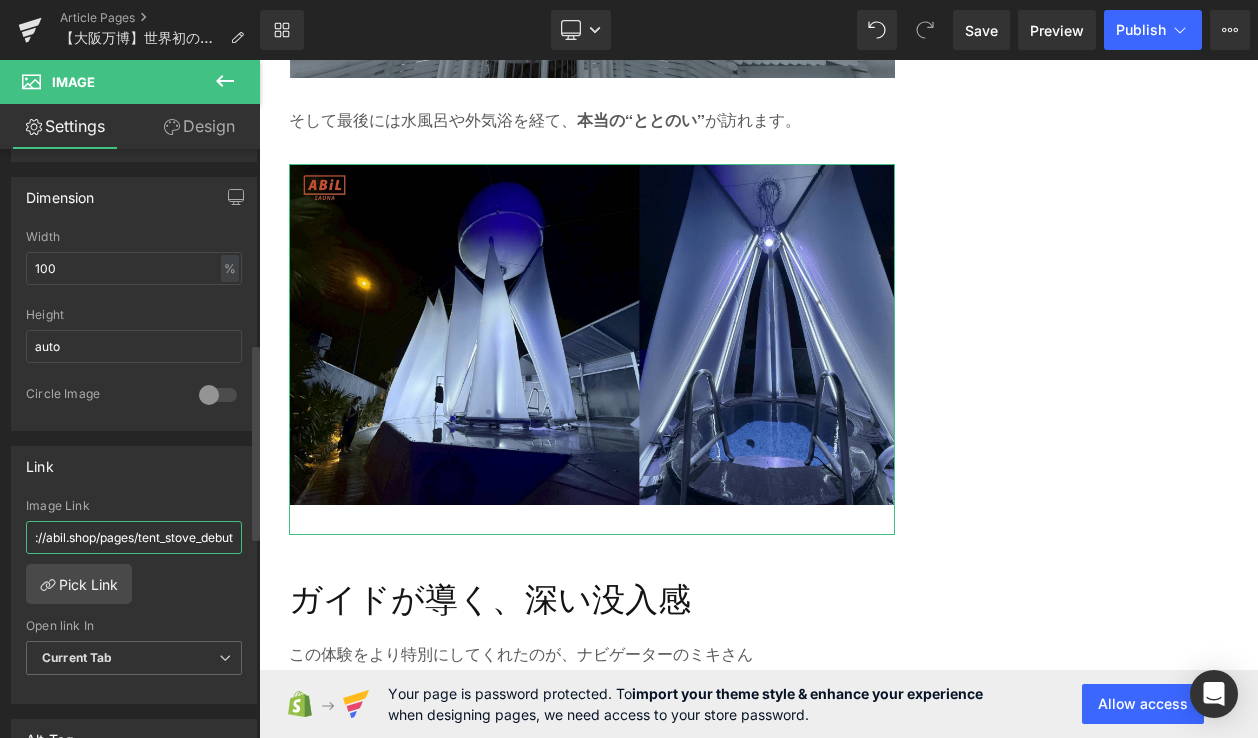 type 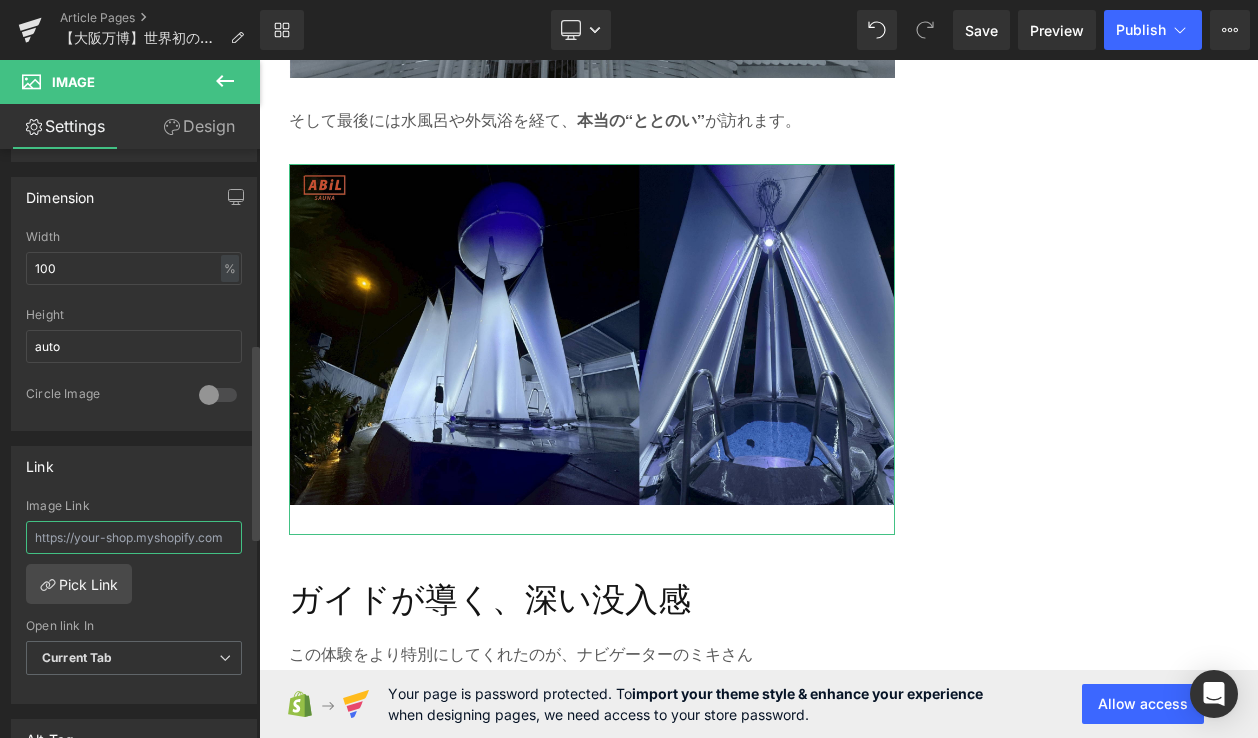 scroll, scrollTop: 0, scrollLeft: 0, axis: both 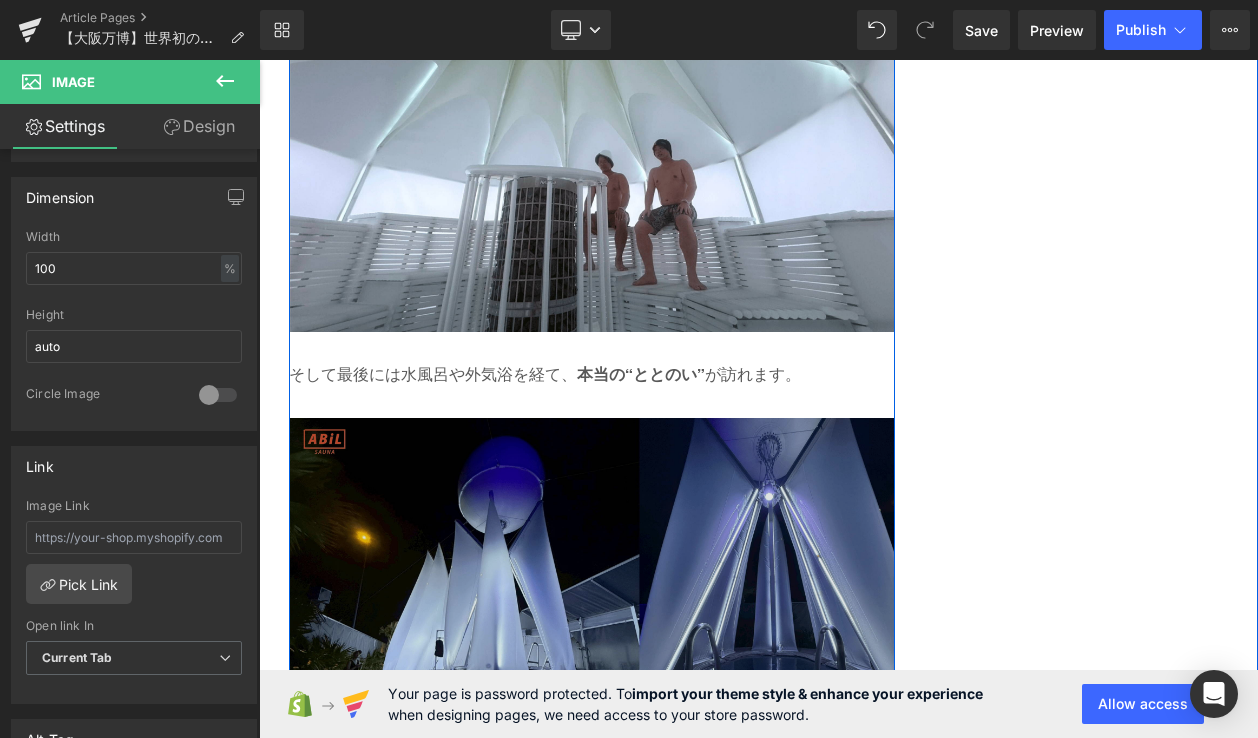 click at bounding box center (592, 177) 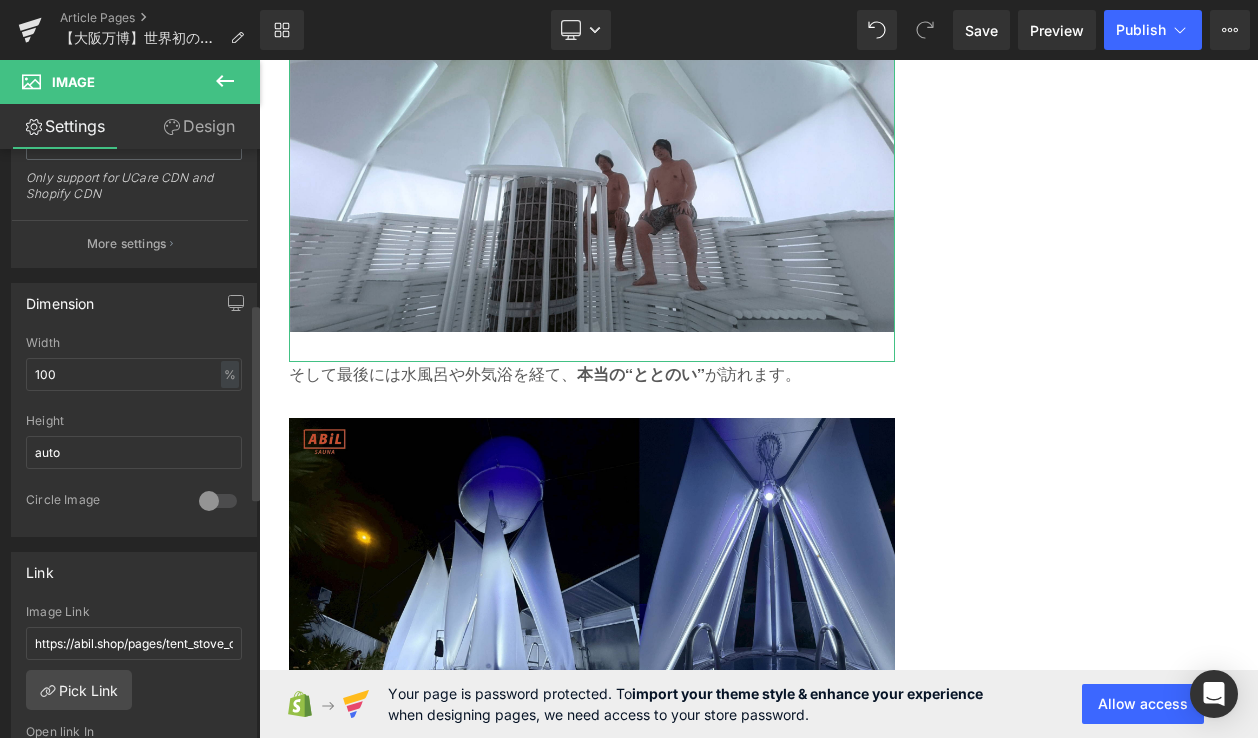 scroll, scrollTop: 533, scrollLeft: 0, axis: vertical 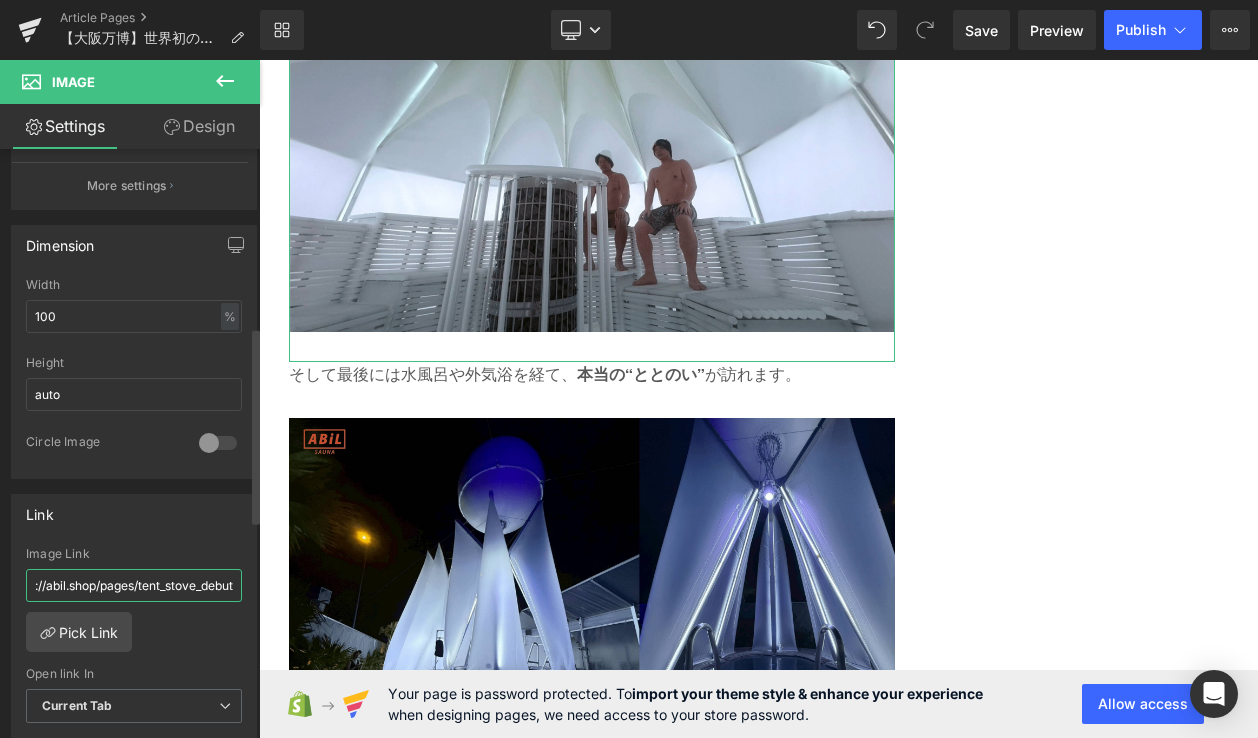 drag, startPoint x: 32, startPoint y: 584, endPoint x: 245, endPoint y: 589, distance: 213.05867 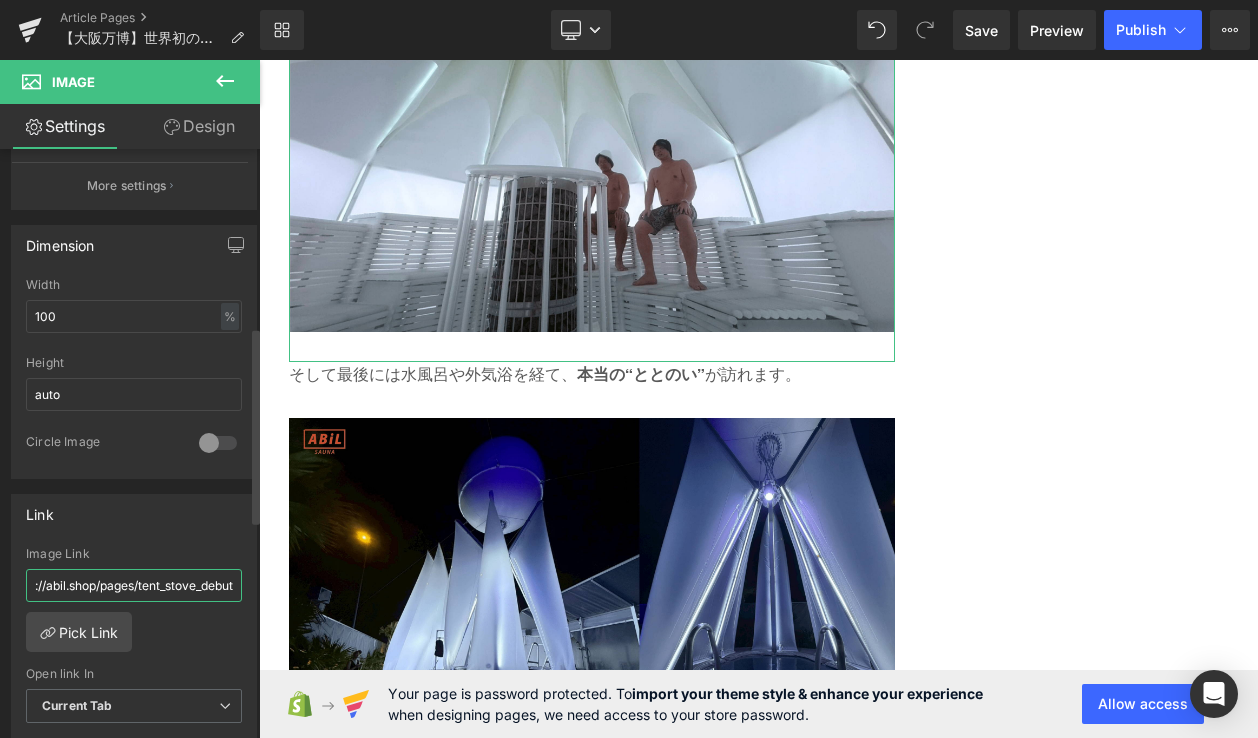 type 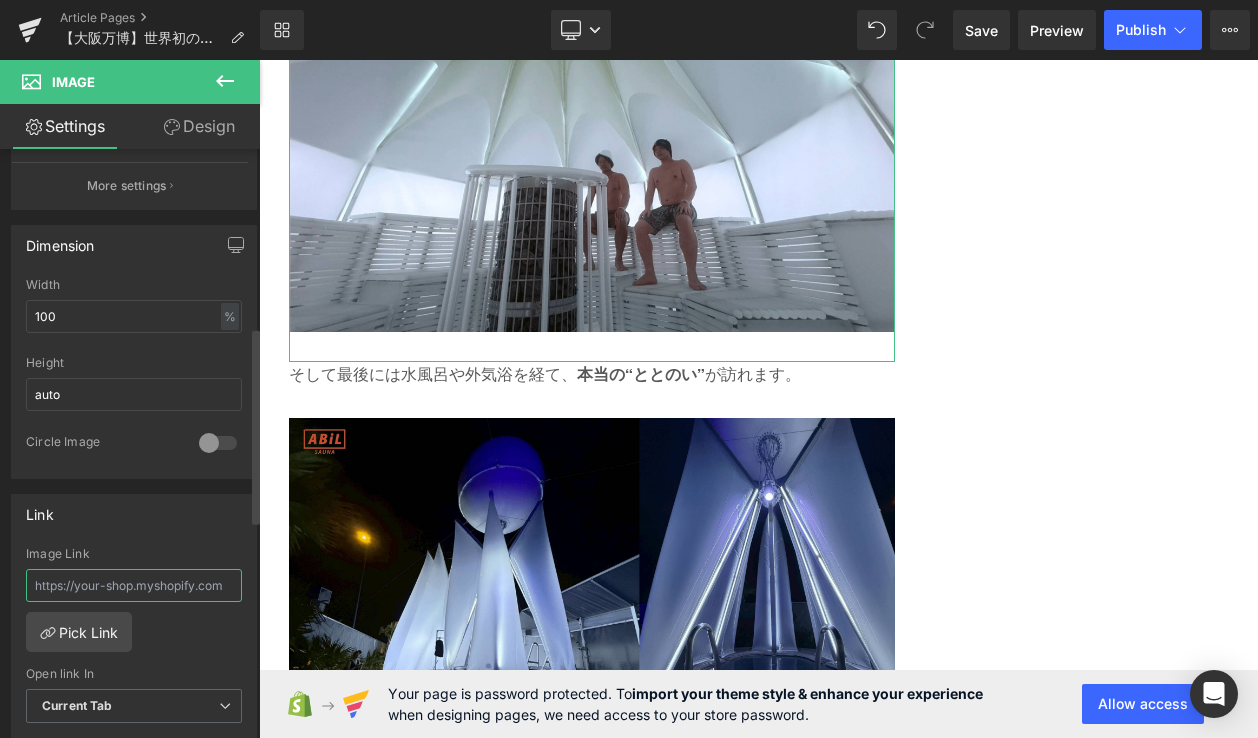 scroll, scrollTop: 0, scrollLeft: 0, axis: both 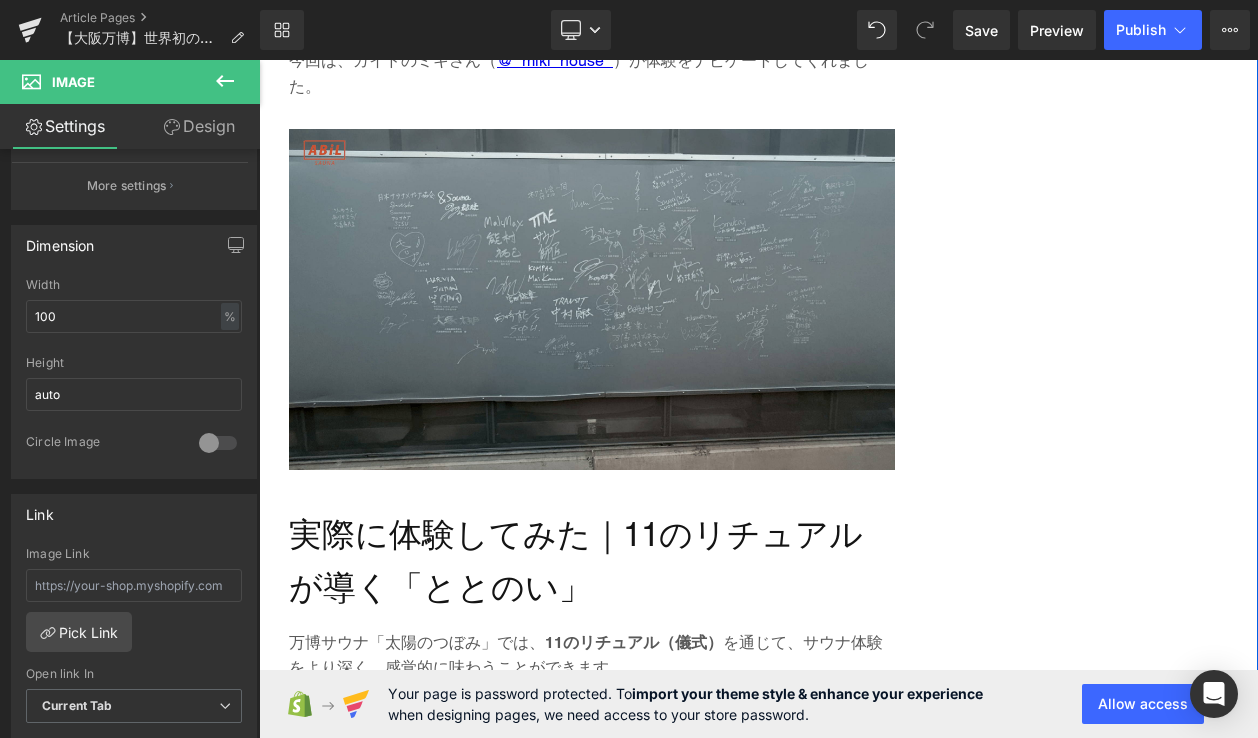 click at bounding box center (592, 299) 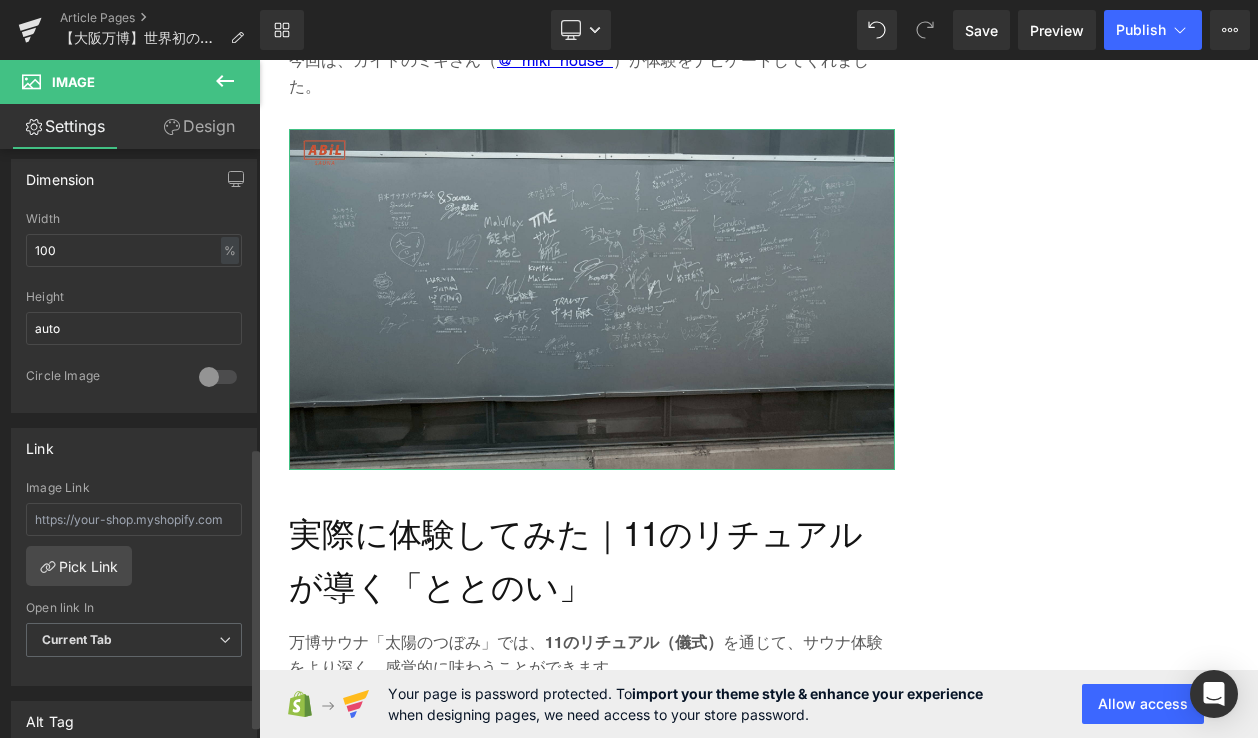 scroll, scrollTop: 624, scrollLeft: 0, axis: vertical 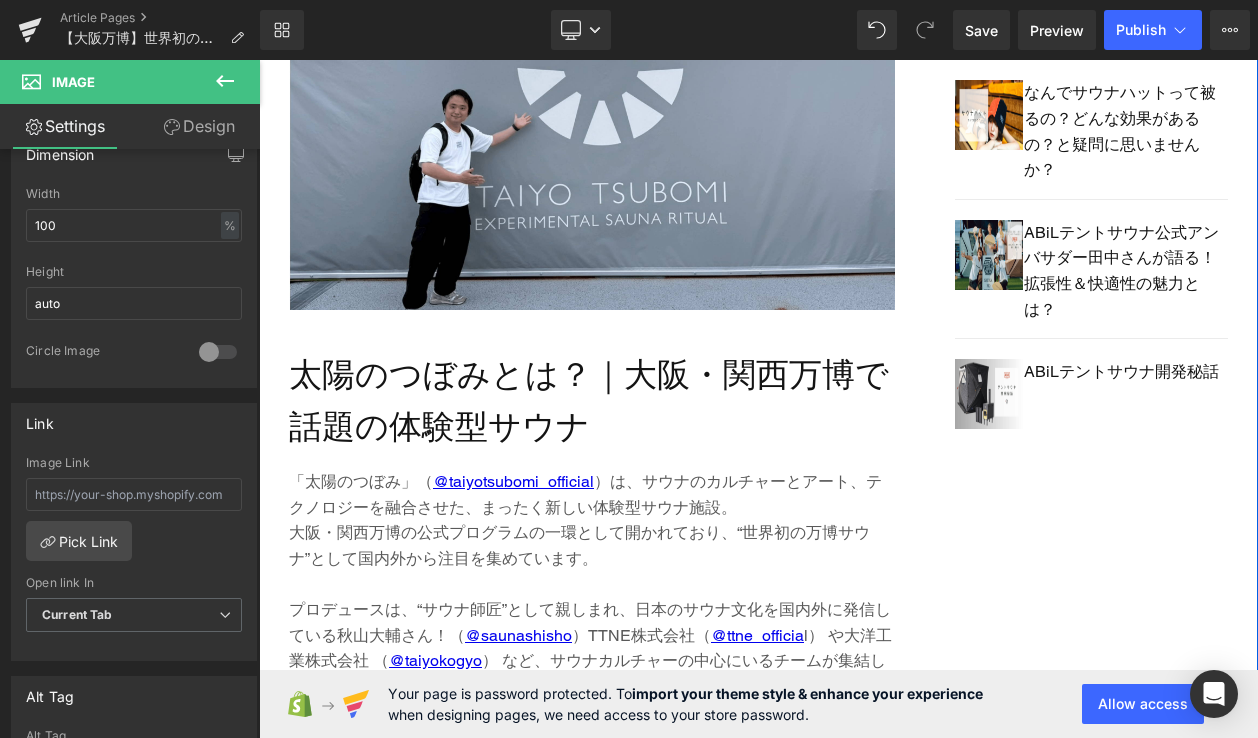 click at bounding box center (592, 139) 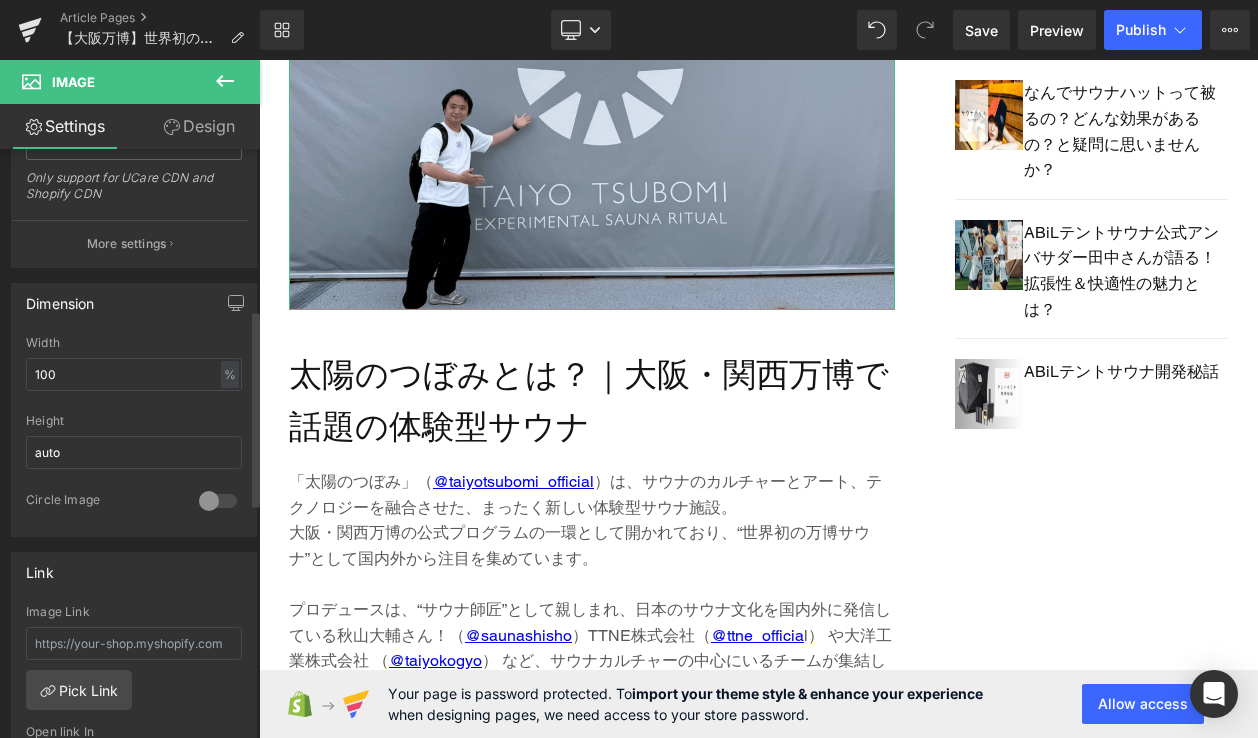 scroll, scrollTop: 482, scrollLeft: 0, axis: vertical 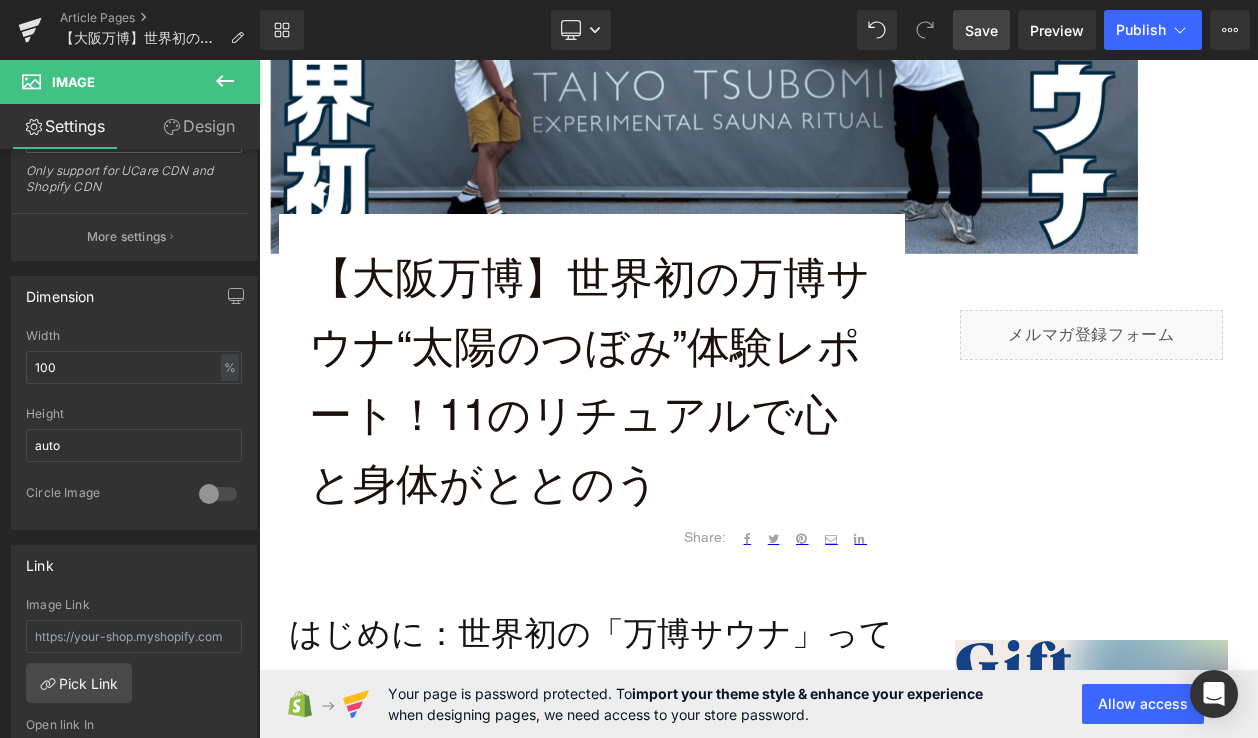 click on "Save" at bounding box center (981, 30) 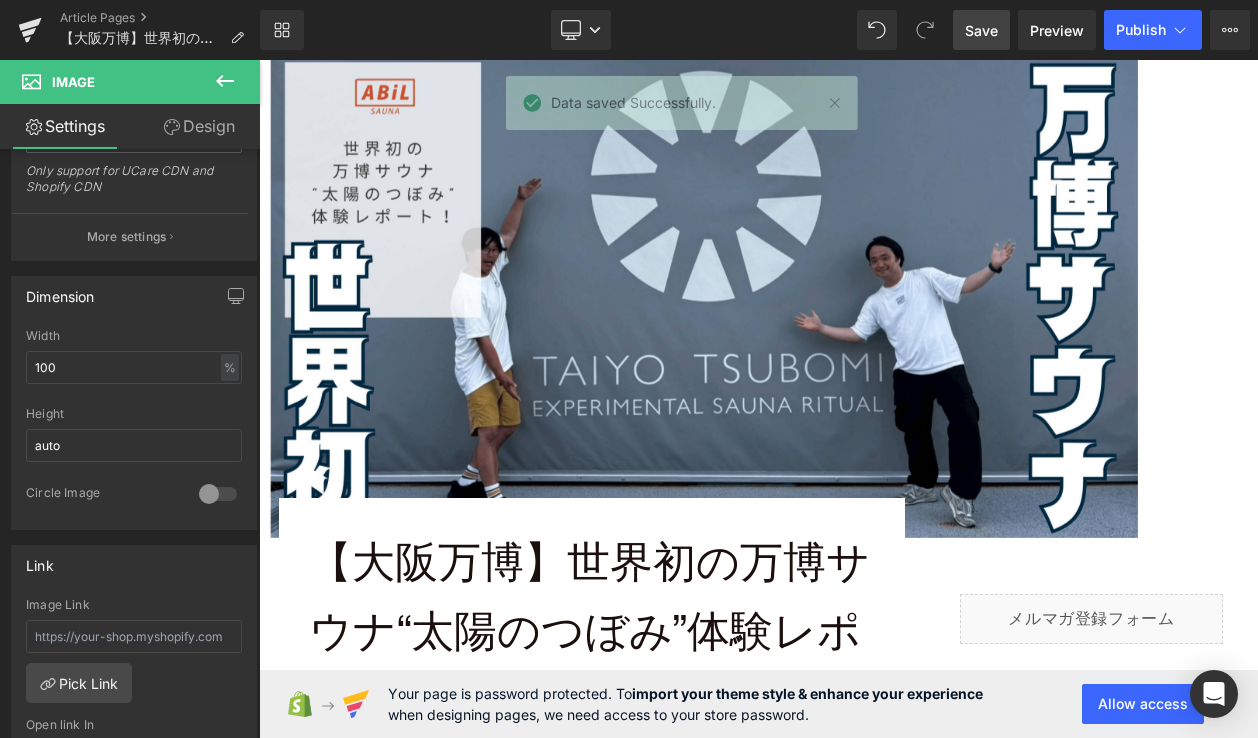 scroll, scrollTop: 0, scrollLeft: 0, axis: both 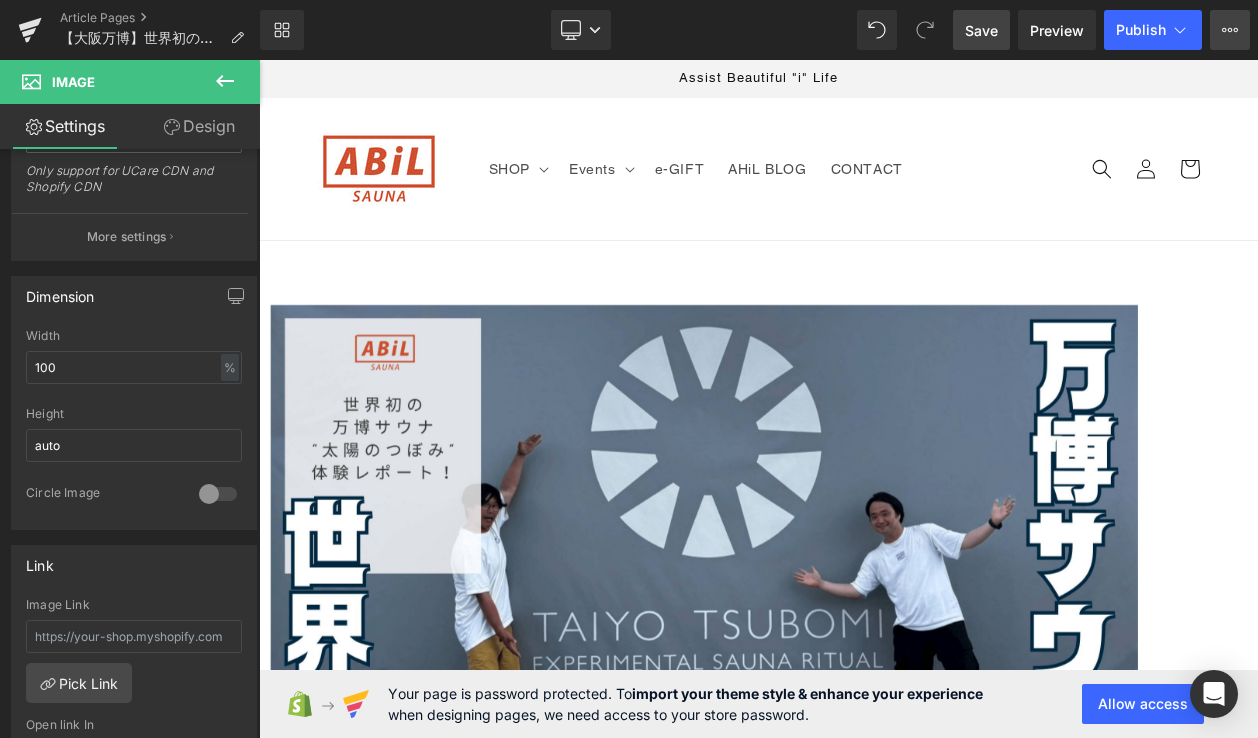 click on "View Live Page View with current Template Save Template to Library Schedule Publish  Optimize  Publish Settings Shortcuts" at bounding box center (1230, 30) 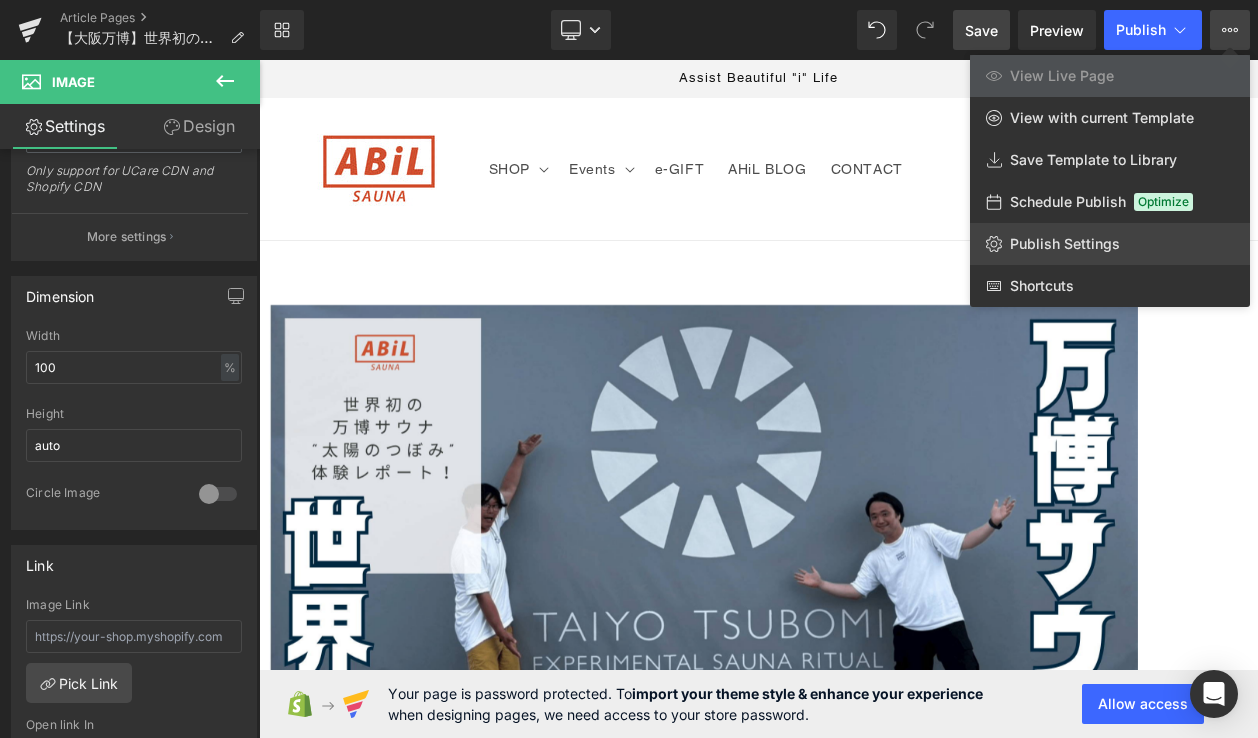 click on "Publish Settings" 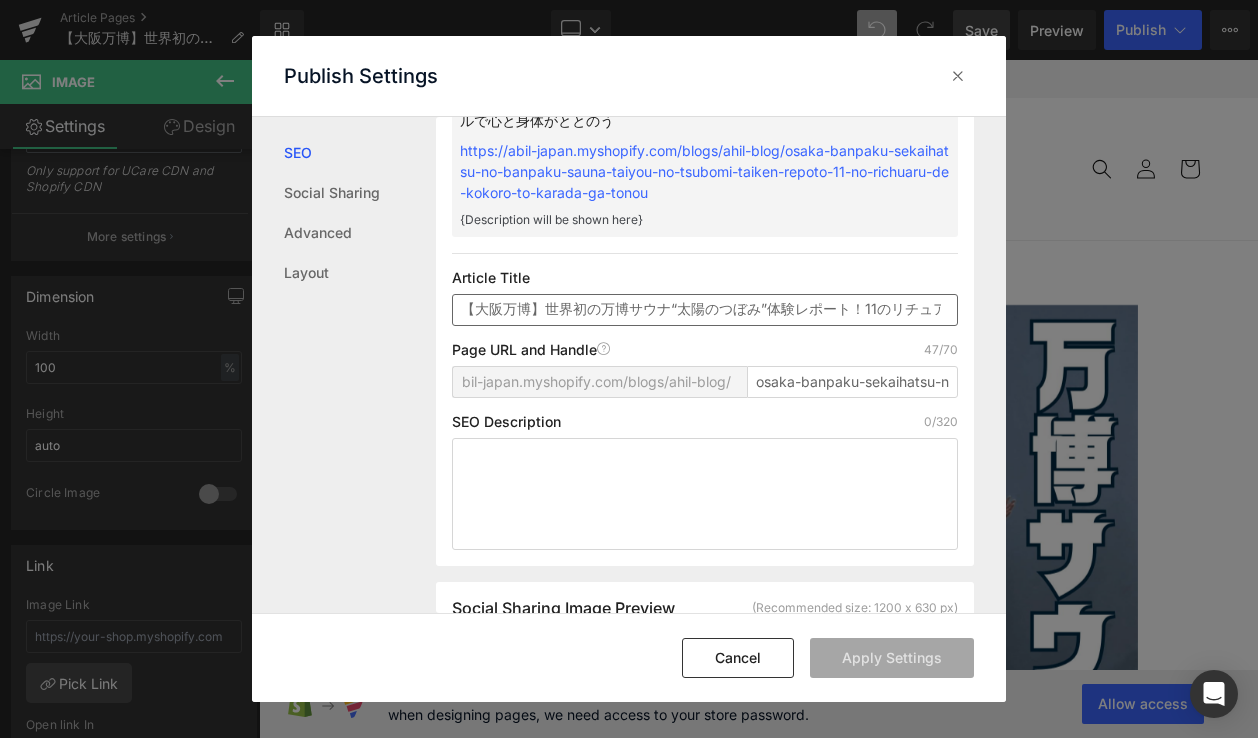 scroll, scrollTop: 132, scrollLeft: 0, axis: vertical 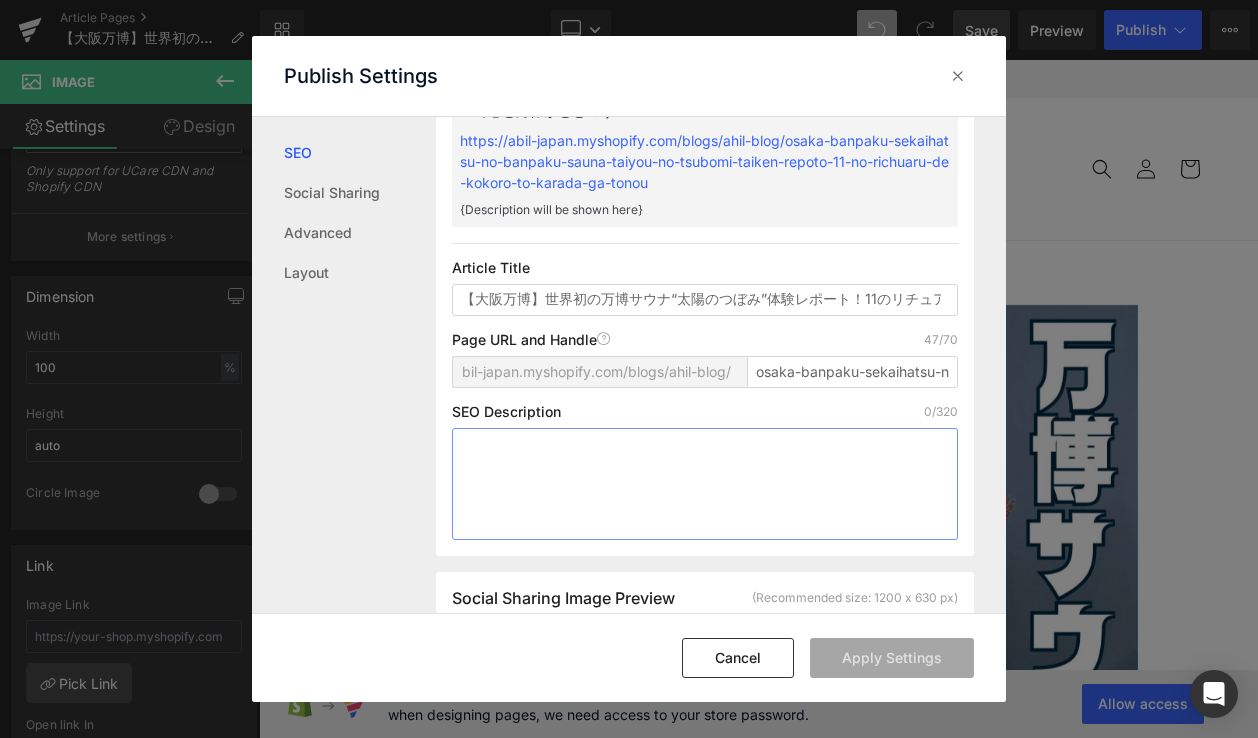 click at bounding box center [705, 484] 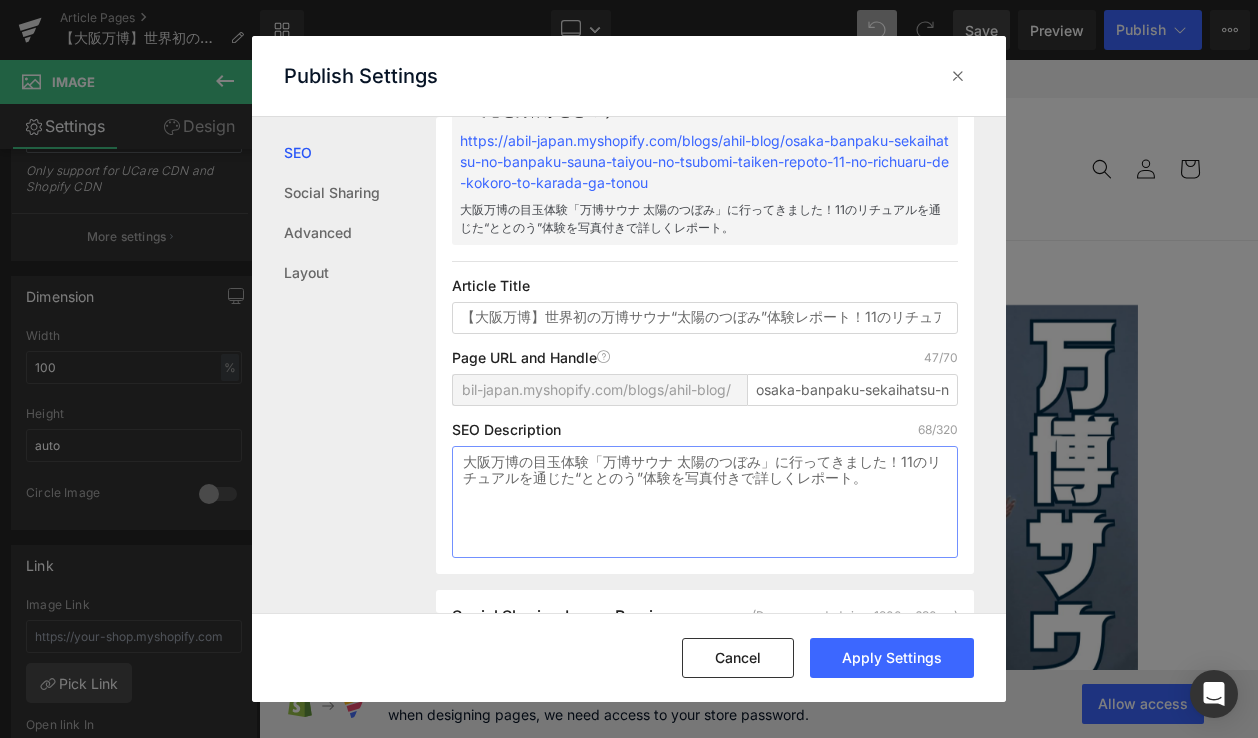 type on "大阪万博の目玉体験「万博サウナ 太陽のつぼみ」に行ってきました！11のリチュアルを通じた“ととのう”体験を写真付きで詳しくレポート。" 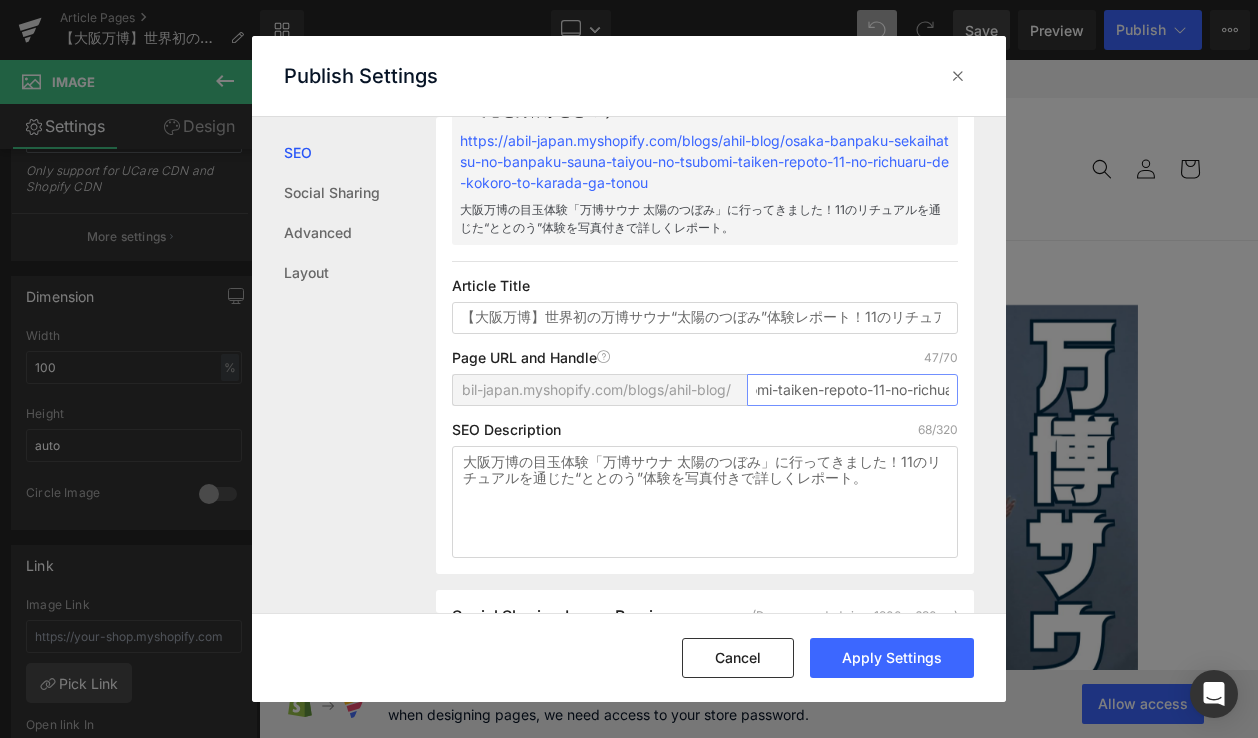 drag, startPoint x: 756, startPoint y: 366, endPoint x: 1007, endPoint y: 370, distance: 251.03188 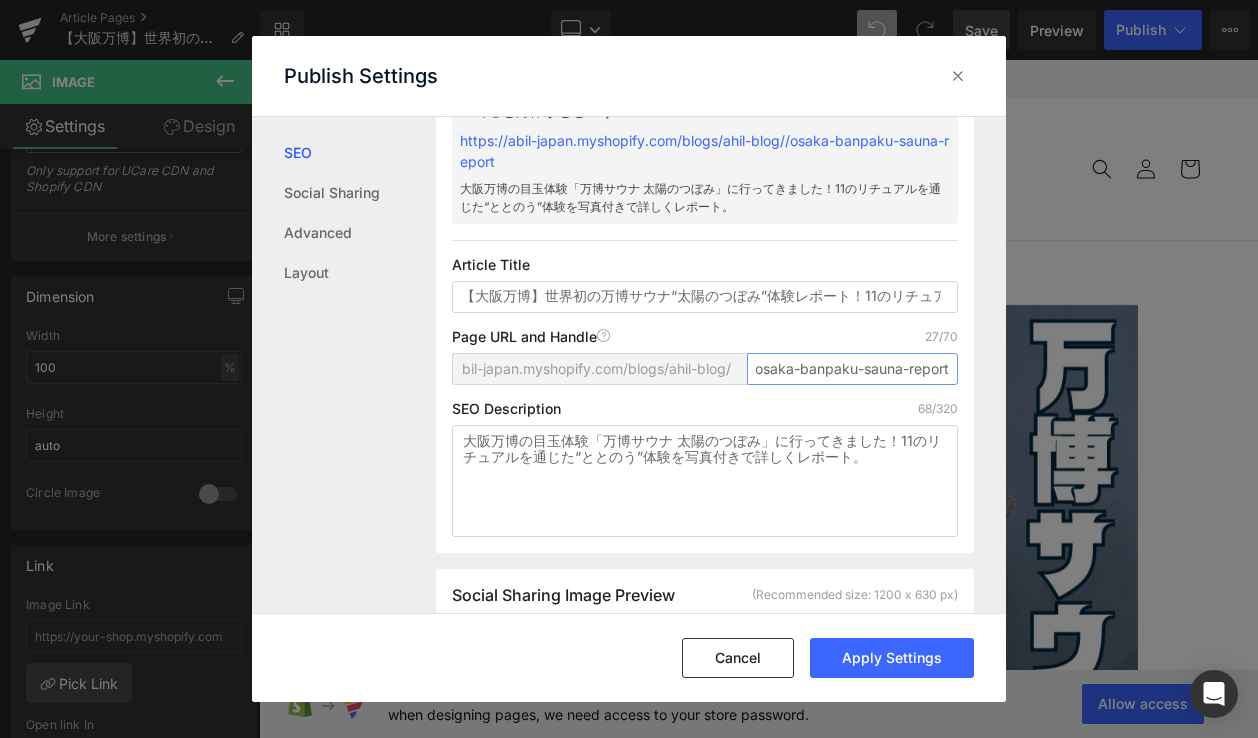 scroll, scrollTop: 0, scrollLeft: 0, axis: both 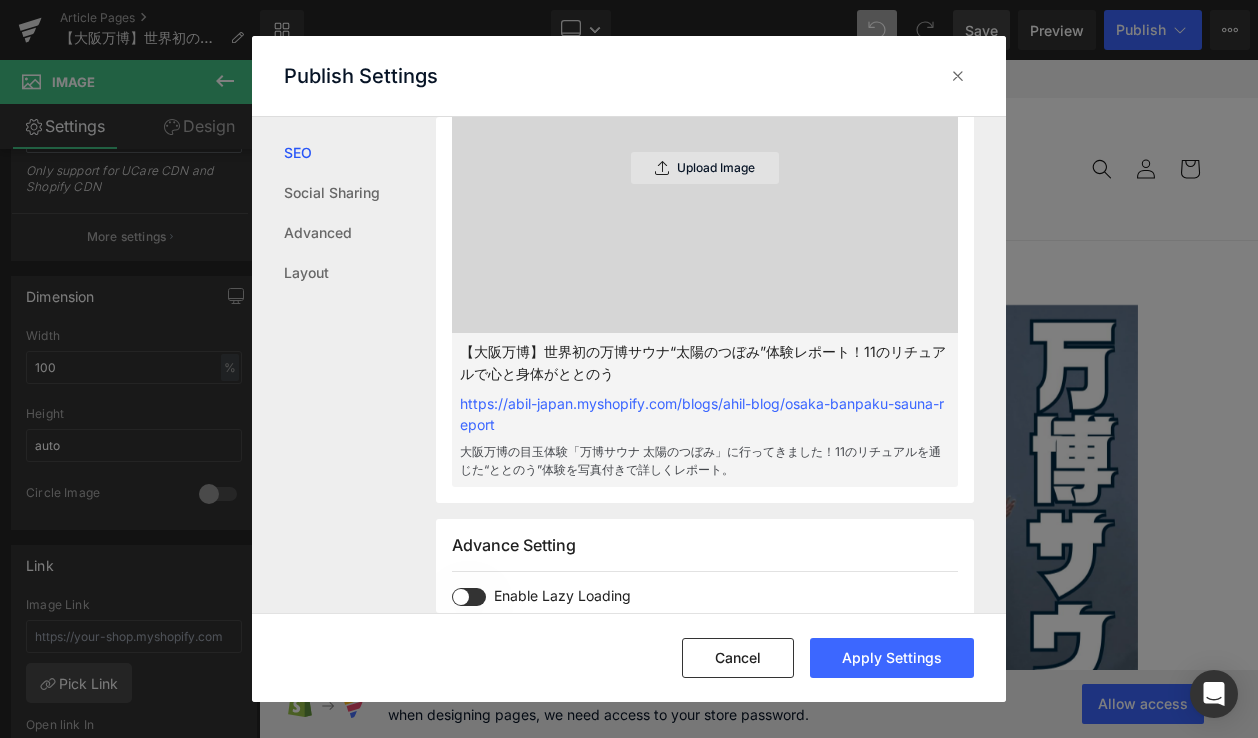 type on "osaka-banpaku-sauna-report" 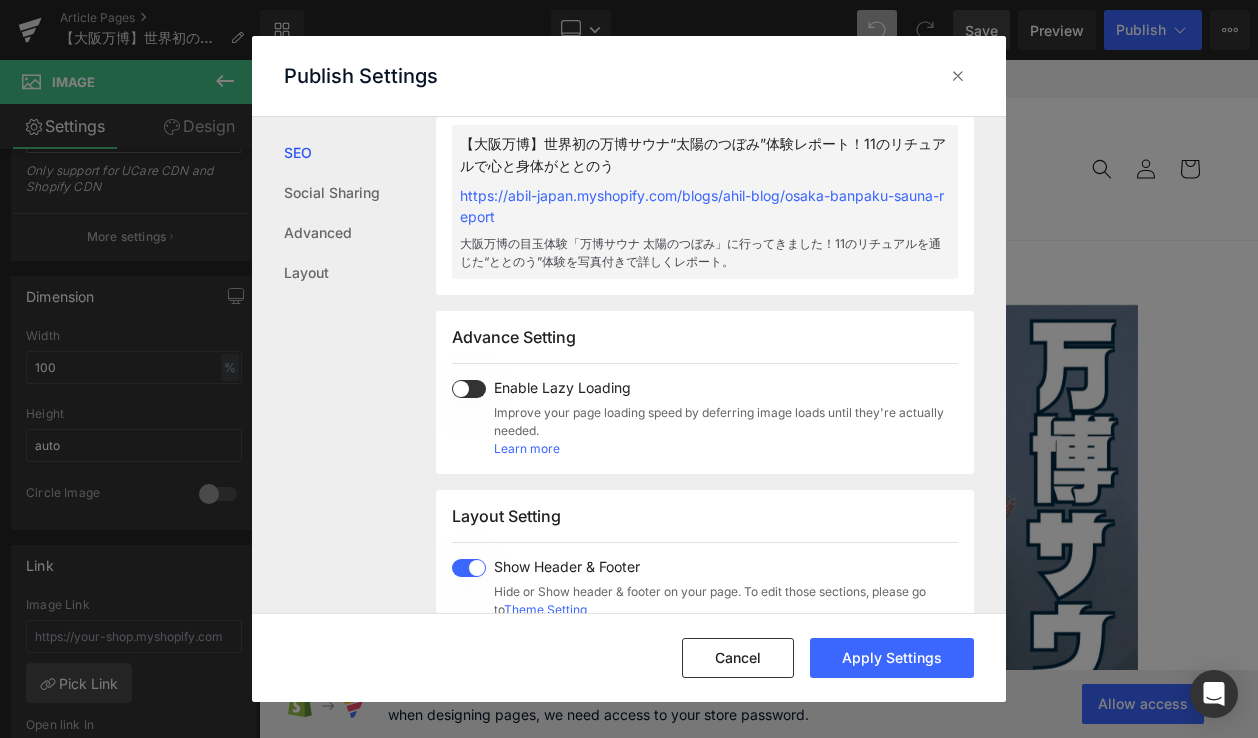 scroll, scrollTop: 1187, scrollLeft: 0, axis: vertical 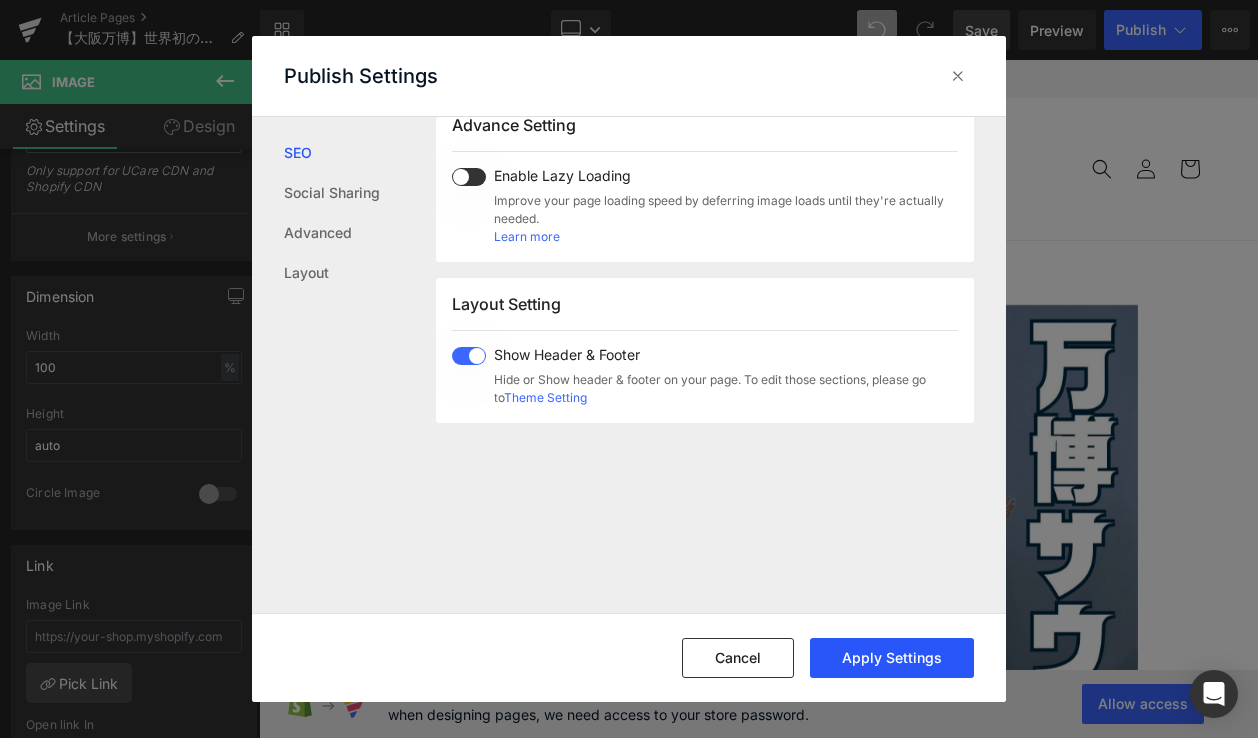 click on "Apply Settings" at bounding box center [892, 658] 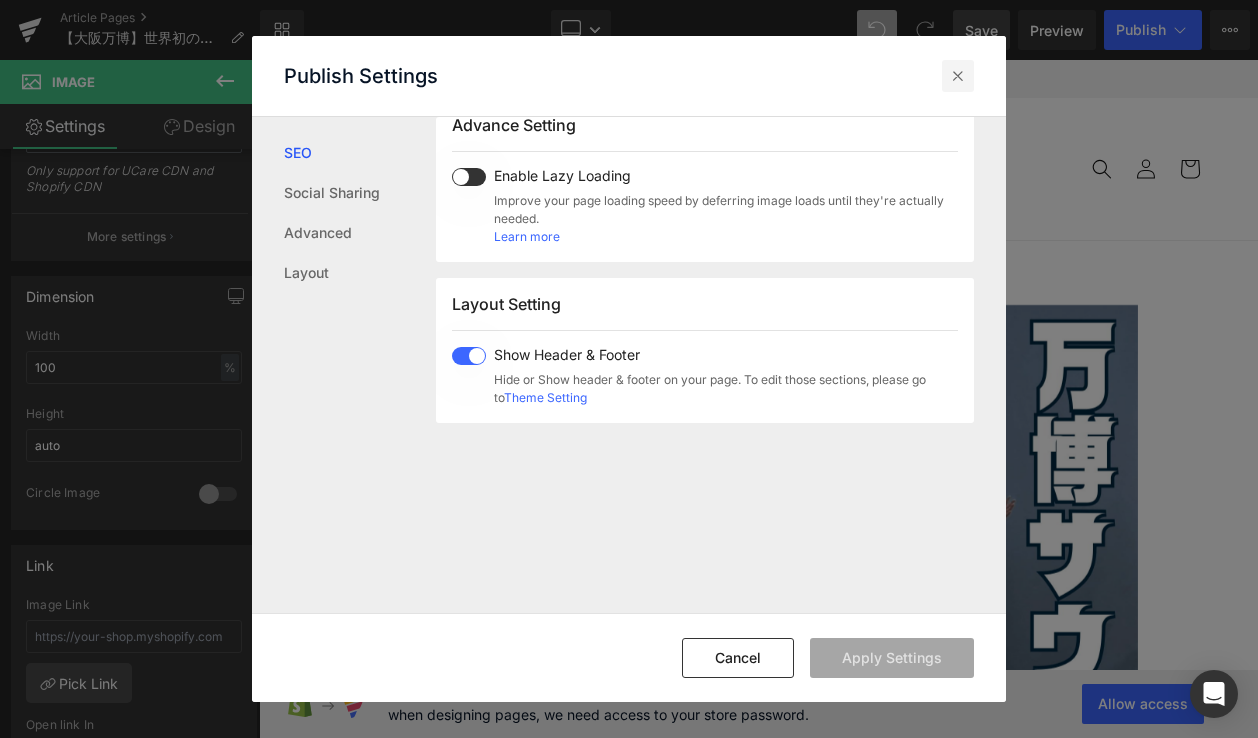 click at bounding box center (958, 76) 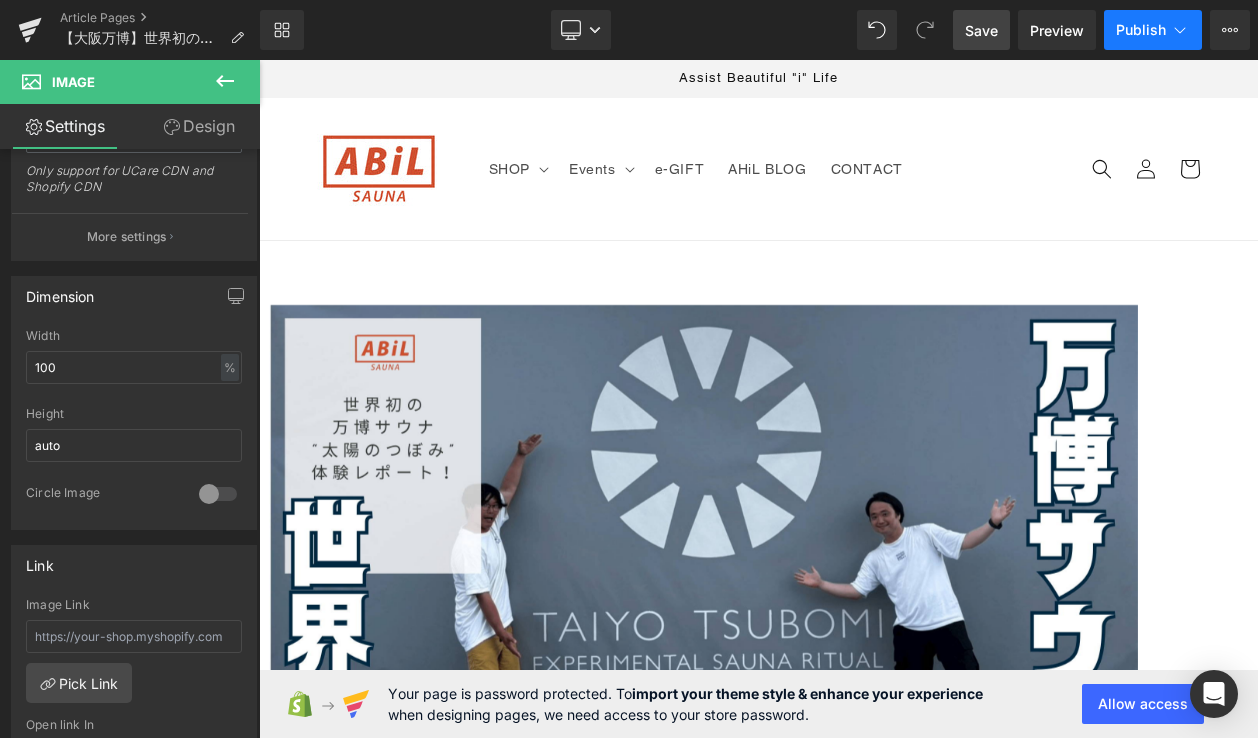 click 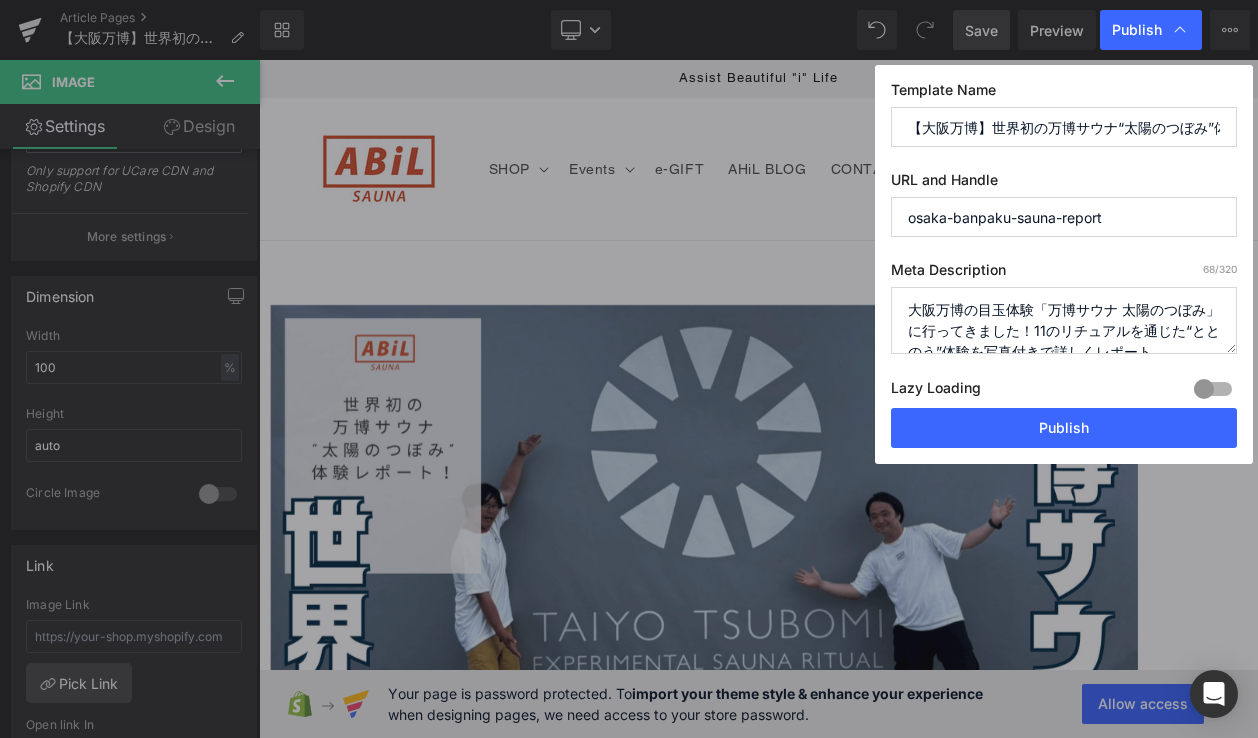 scroll, scrollTop: 84, scrollLeft: 0, axis: vertical 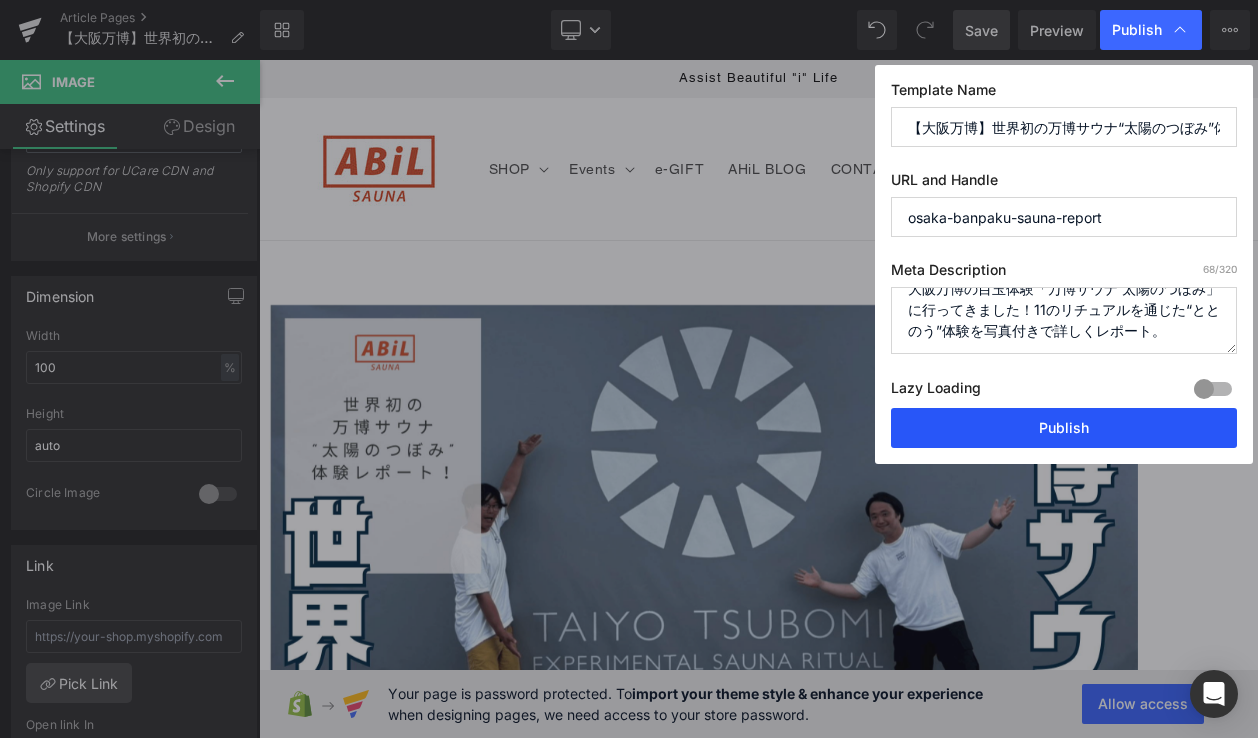click on "Publish" at bounding box center (1064, 428) 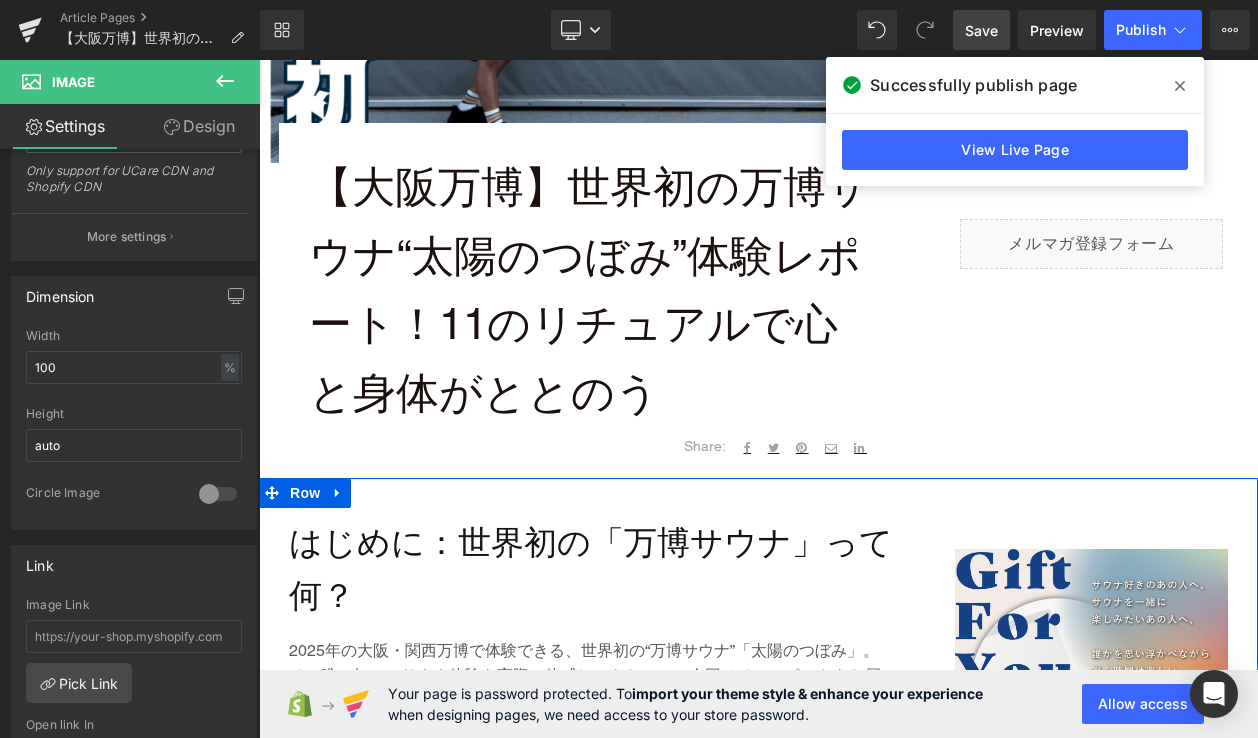 scroll, scrollTop: 0, scrollLeft: 0, axis: both 